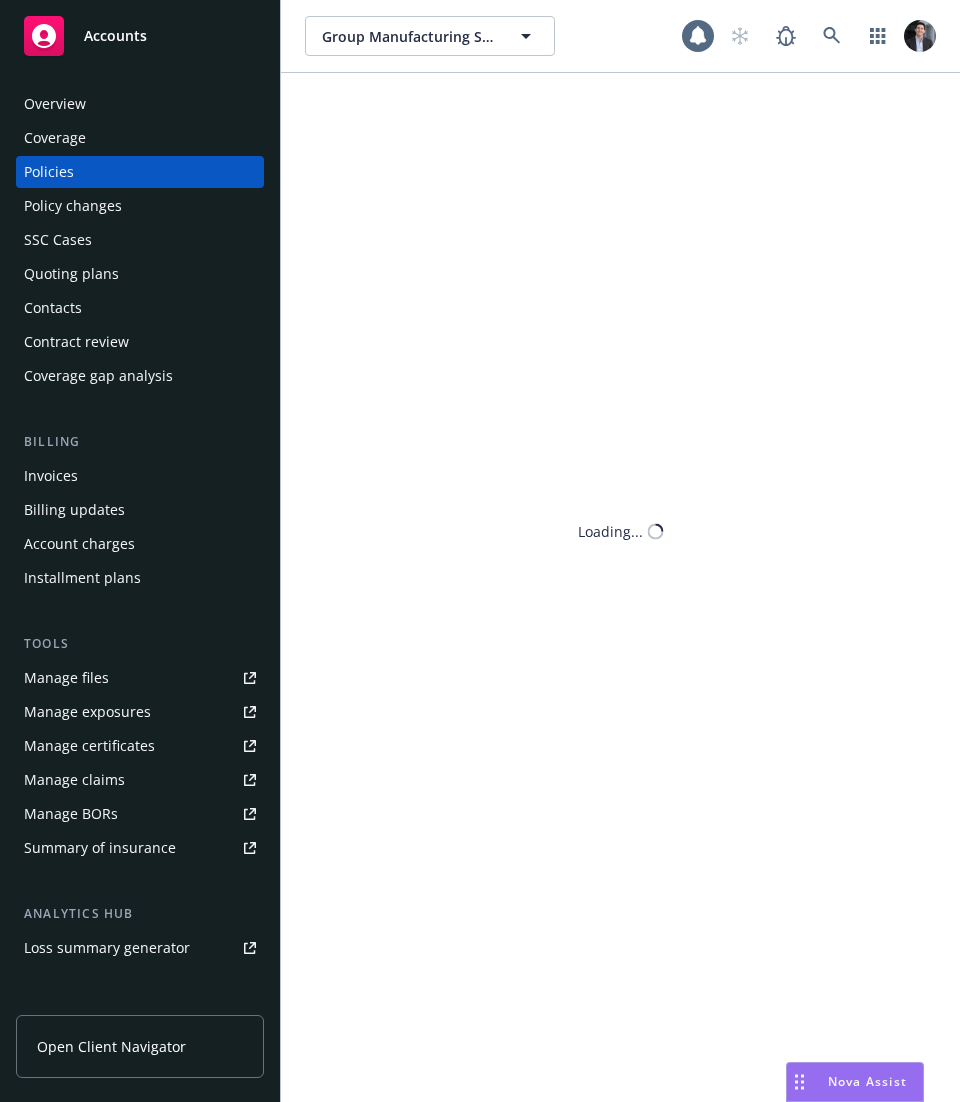 scroll, scrollTop: 0, scrollLeft: 0, axis: both 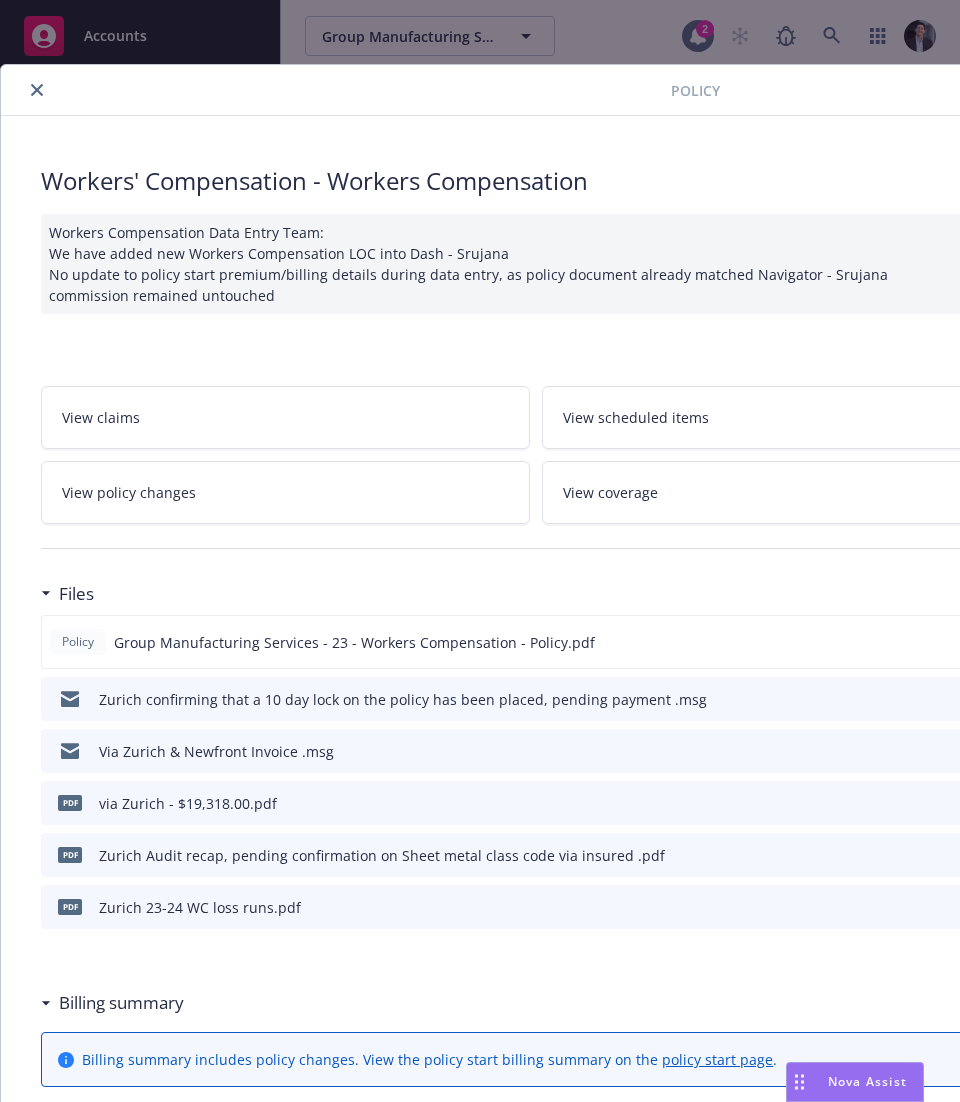 click on "Policy Workers' Compensation   - Workers Compensation Workers Compensation Data Entry Team:
We have added new Workers Compensation LOC into Dash - Srujana
No update to policy start premium/billing details during data entry, as policy document already matched Navigator - Srujana
commission remained untouched View claims View scheduled items View policy changes View coverage Files Policy Group Manufacturing Services - 23 - Workers Compensation - Policy.pdf Zurich confirming that a 10 day lock on the policy has been placed, pending payment .msg Via Zurich & Newfront Invoice .msg pdf via Zurich - $19,318.00.pdf pdf Zurich Audit recap, pending confirmation on Sheet metal class code via insured .pdf pdf Zurich 23-24 WC loss runs.pdf View all Billing summary Billing summary includes policy changes. View the policy start billing summary on the   policy start page . Amount ($) Premium $165,990.00 Surplus lines state tax $8,171.00 Surplus lines state fee $0.00 Misc taxes & fees $1,068.00 Carrier policy fee $0.00 $0.00" at bounding box center [480, 551] 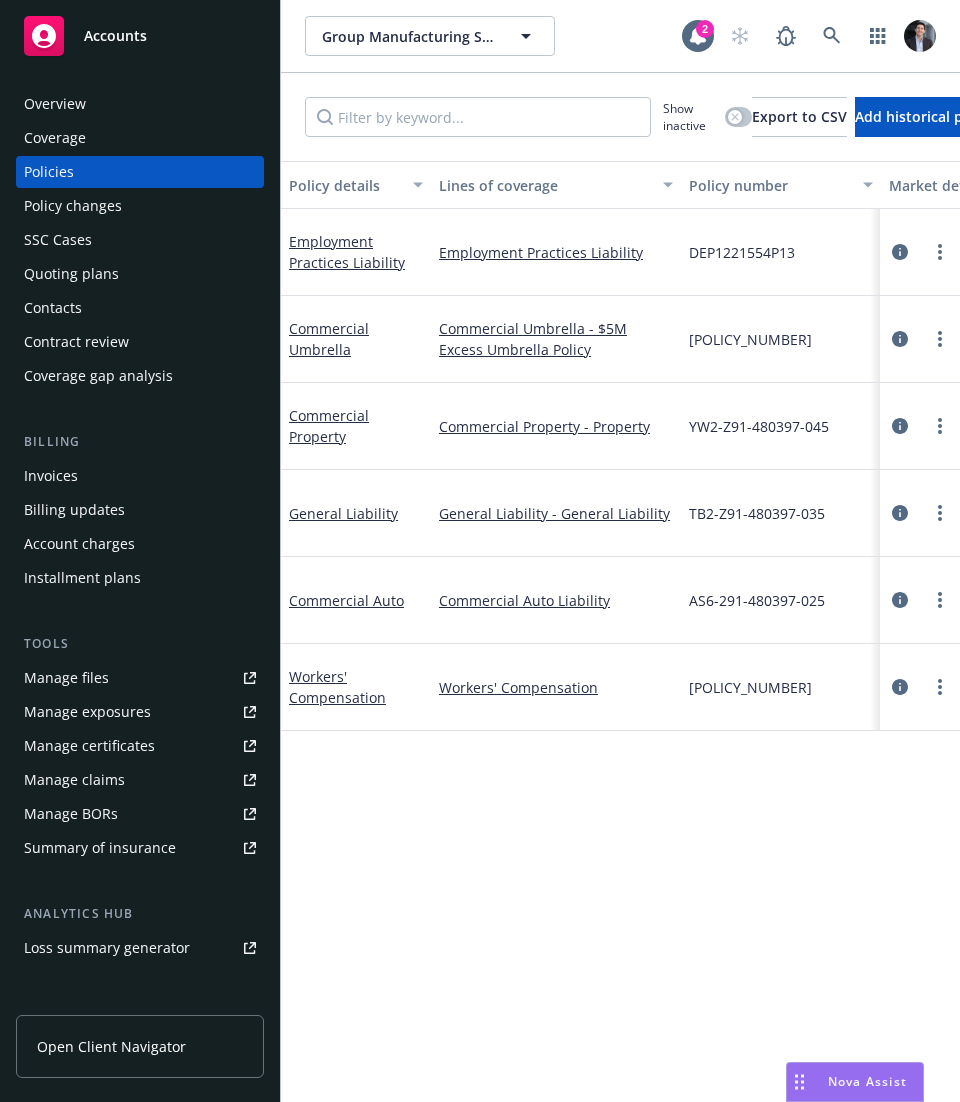 click on "Accounts" at bounding box center [115, 36] 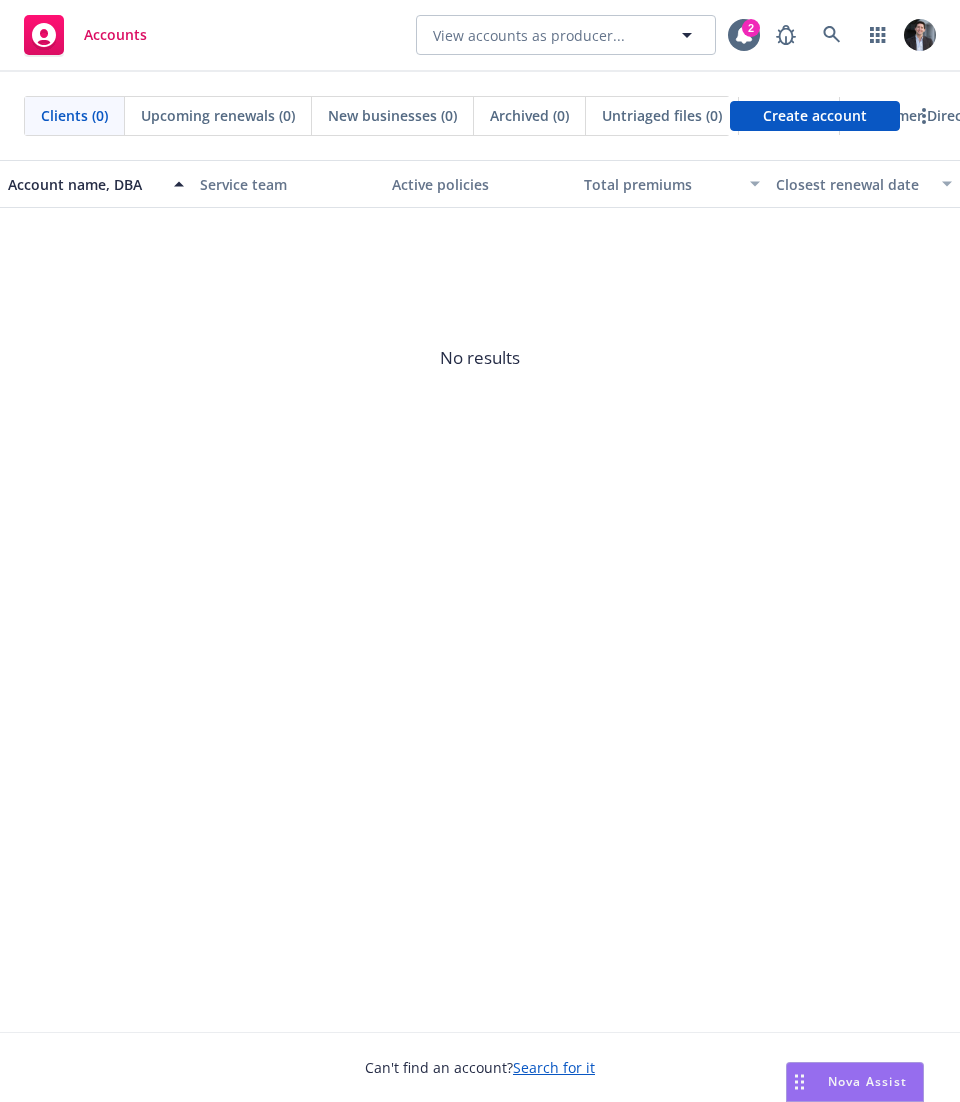 click 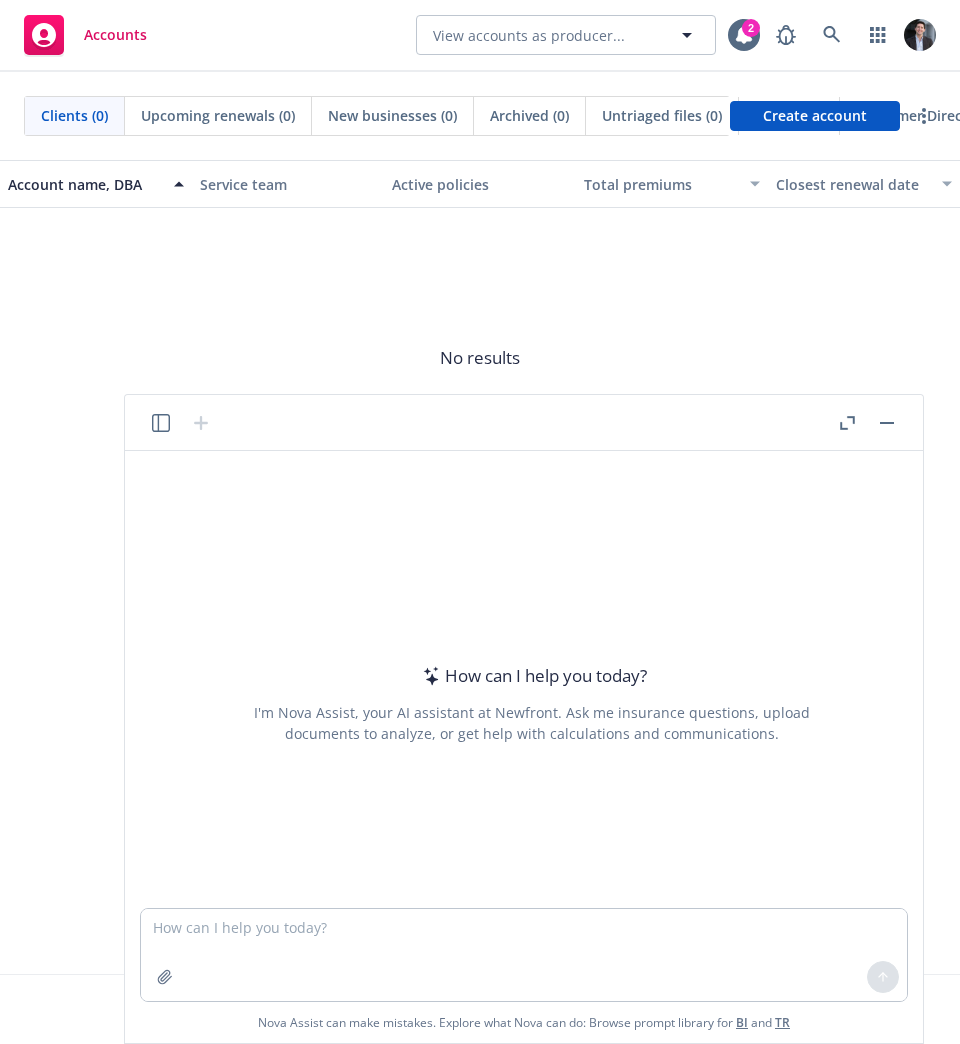 click at bounding box center (887, 423) 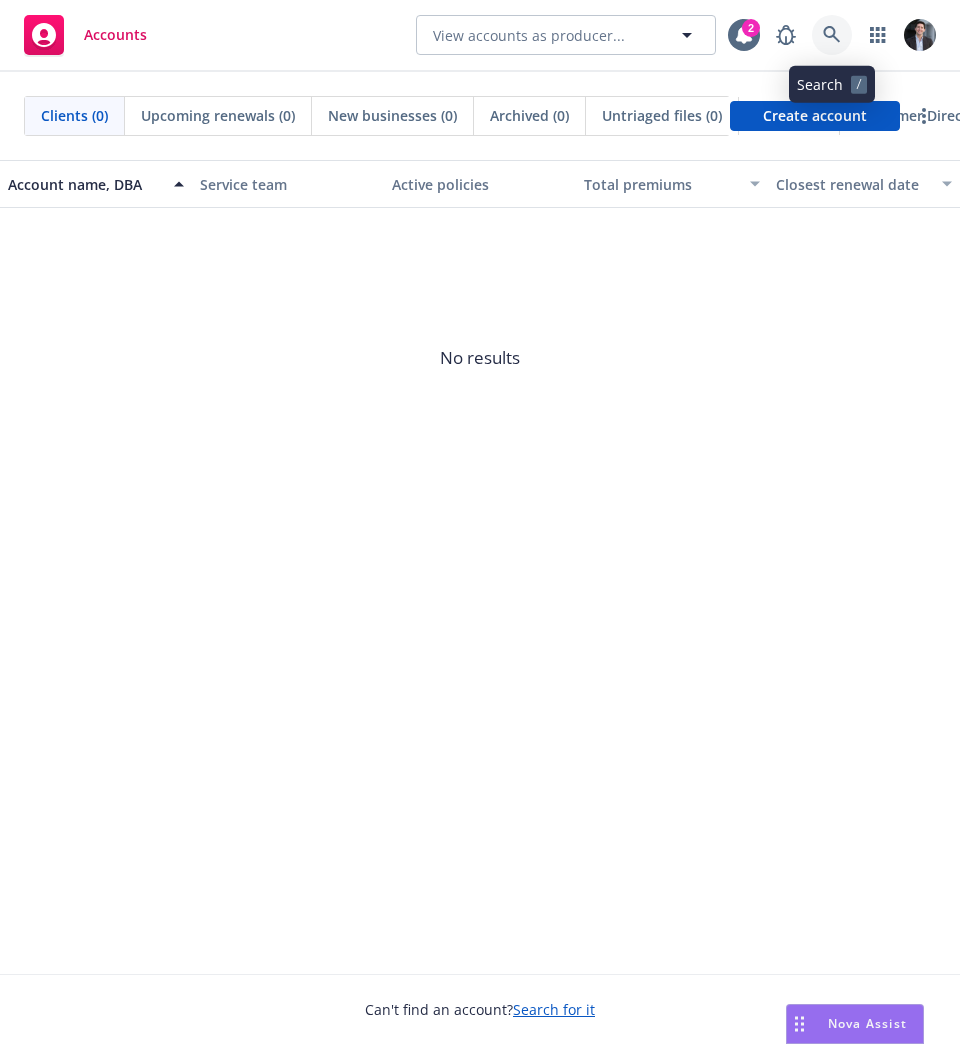 click 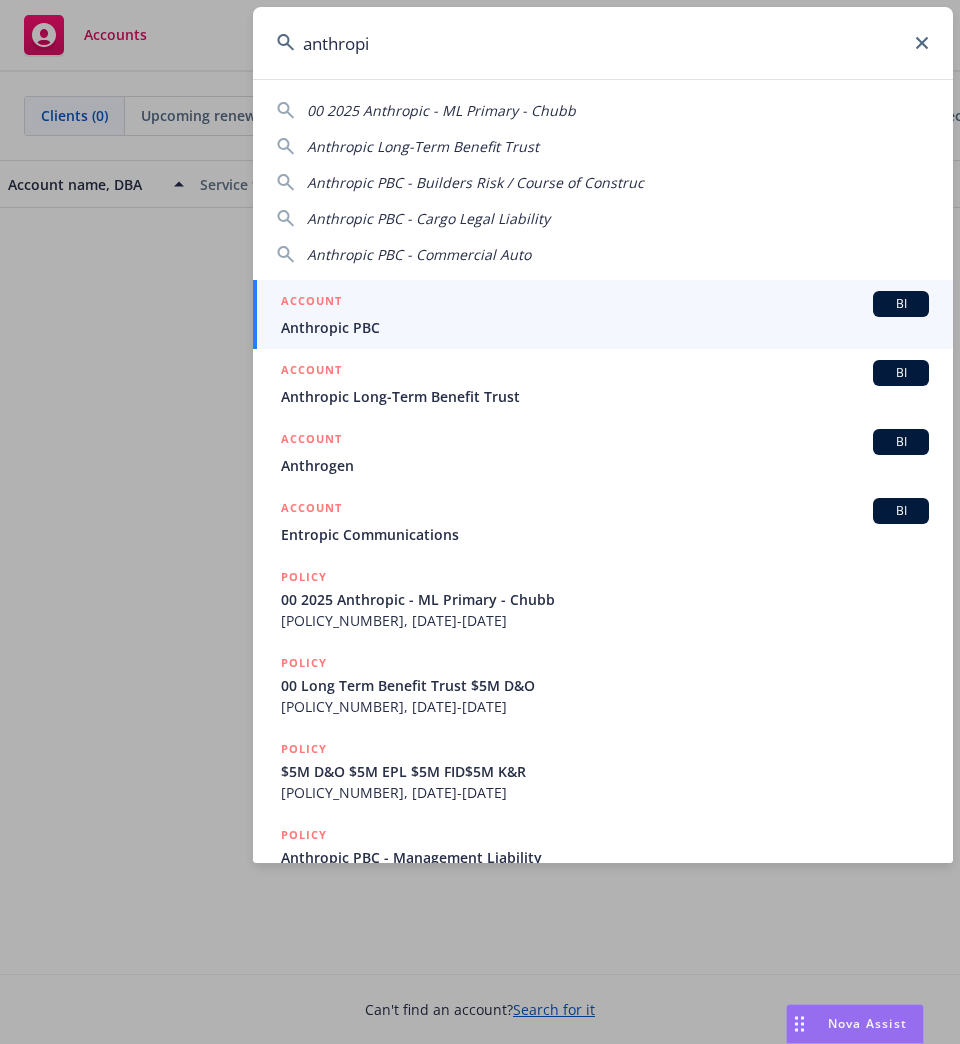 type on "anthropic" 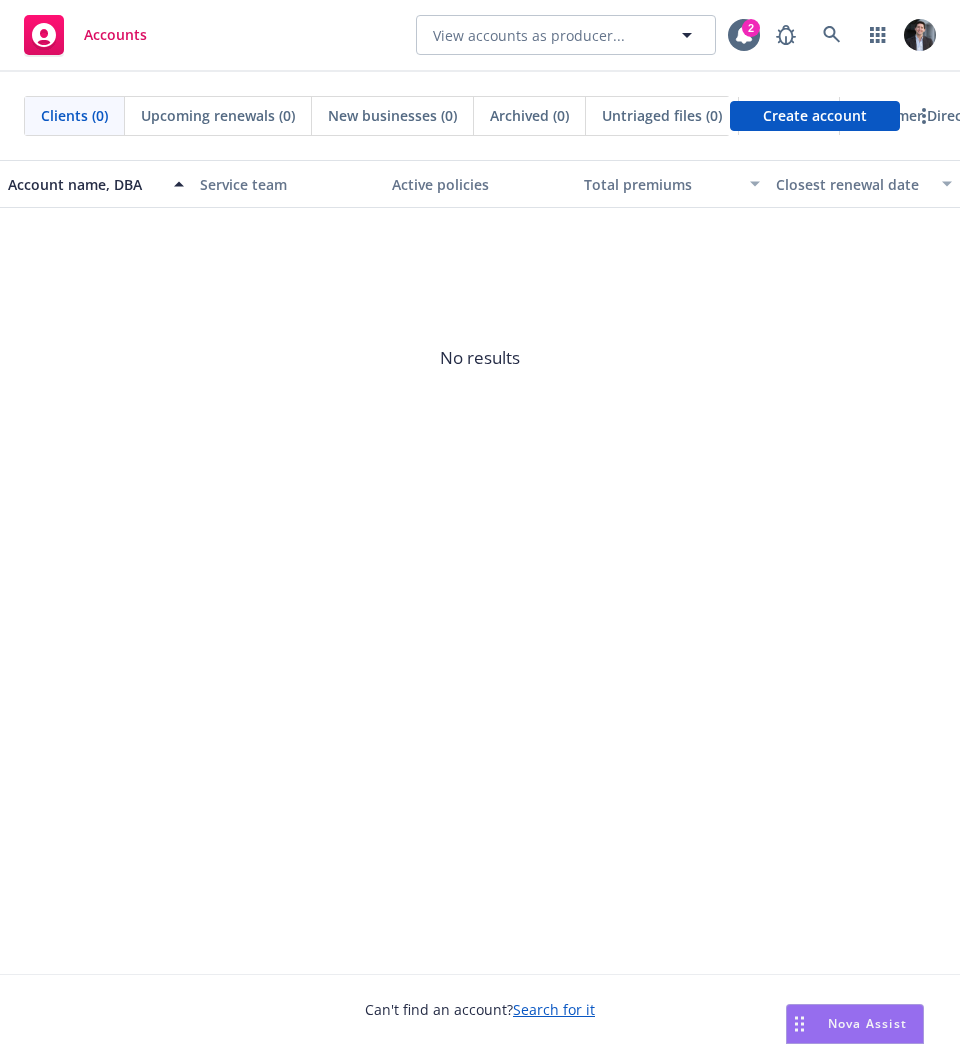 click at bounding box center [799, 1024] 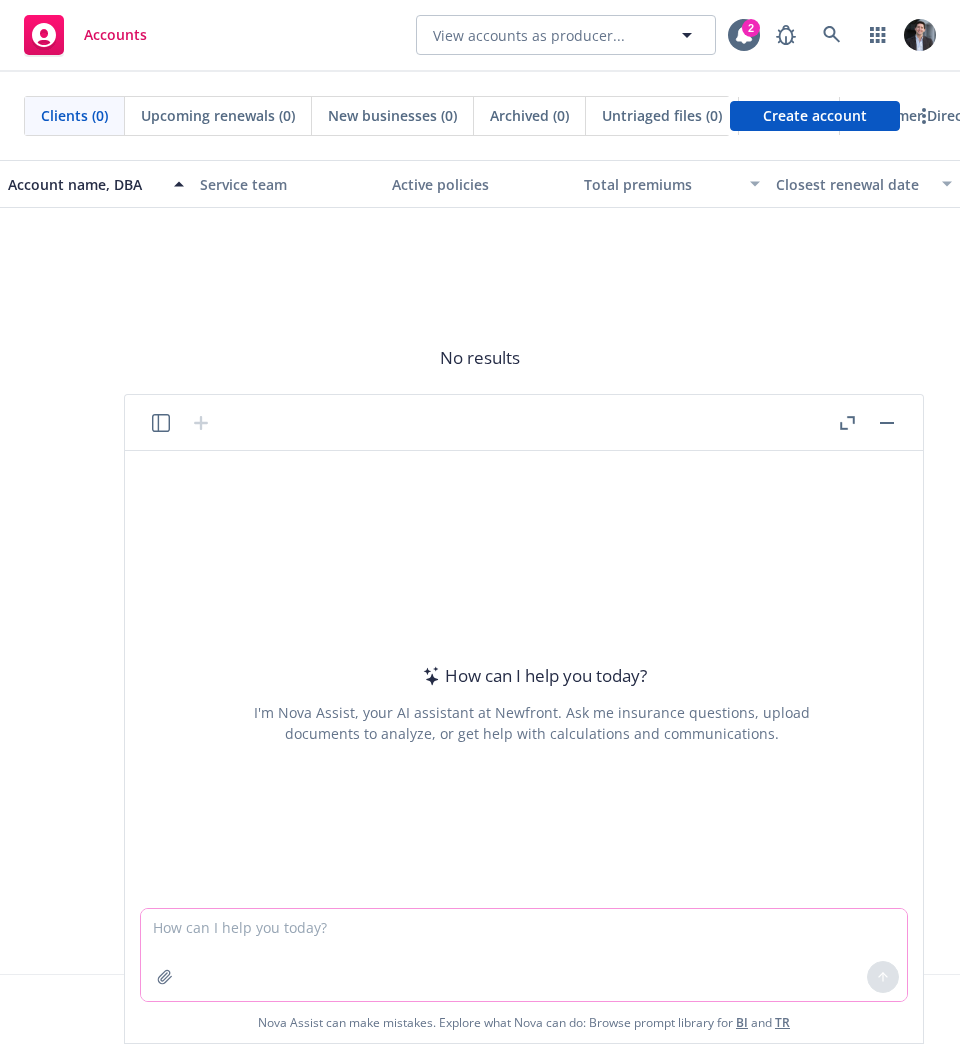 click at bounding box center (524, 955) 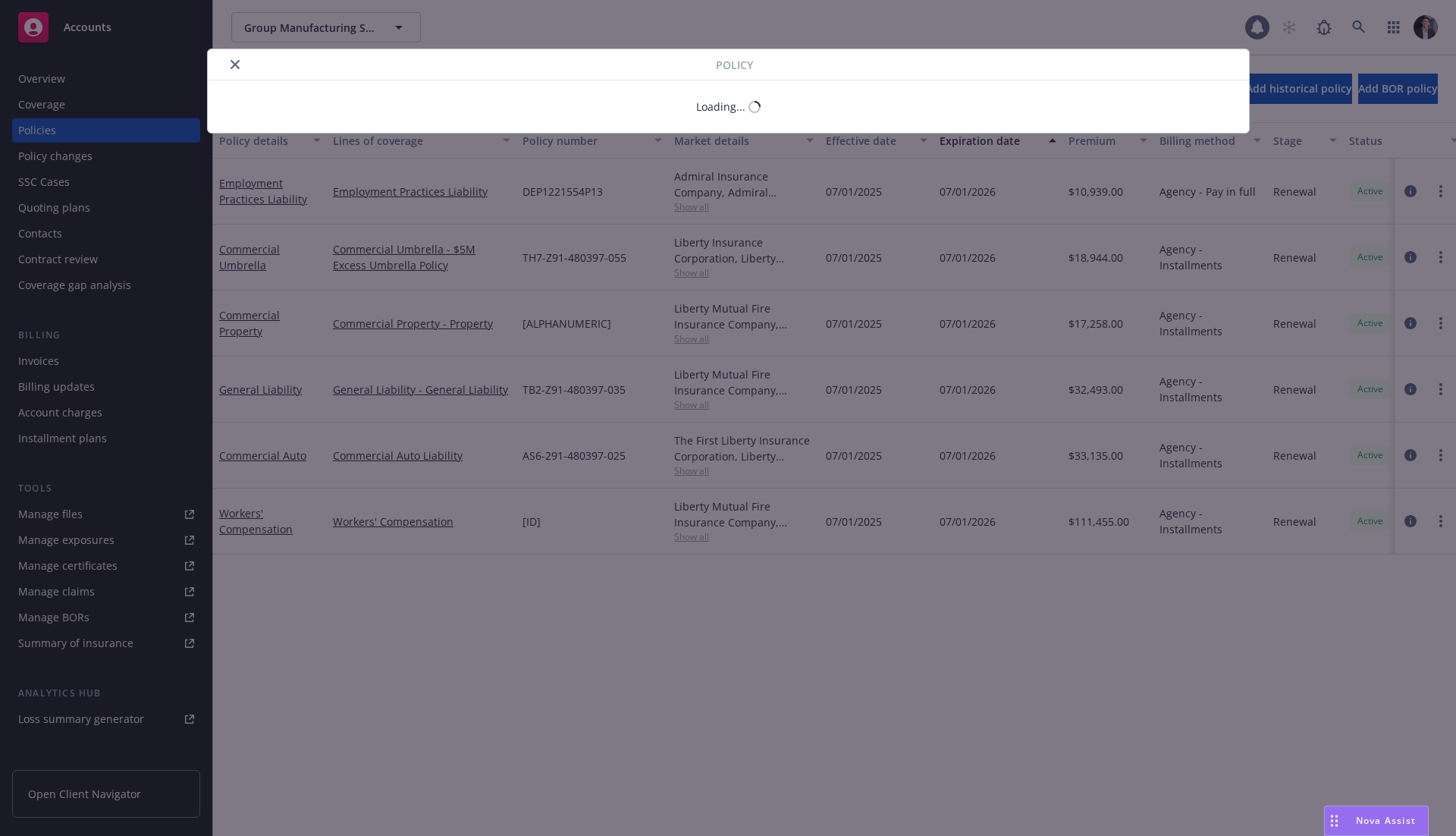 scroll, scrollTop: 0, scrollLeft: 0, axis: both 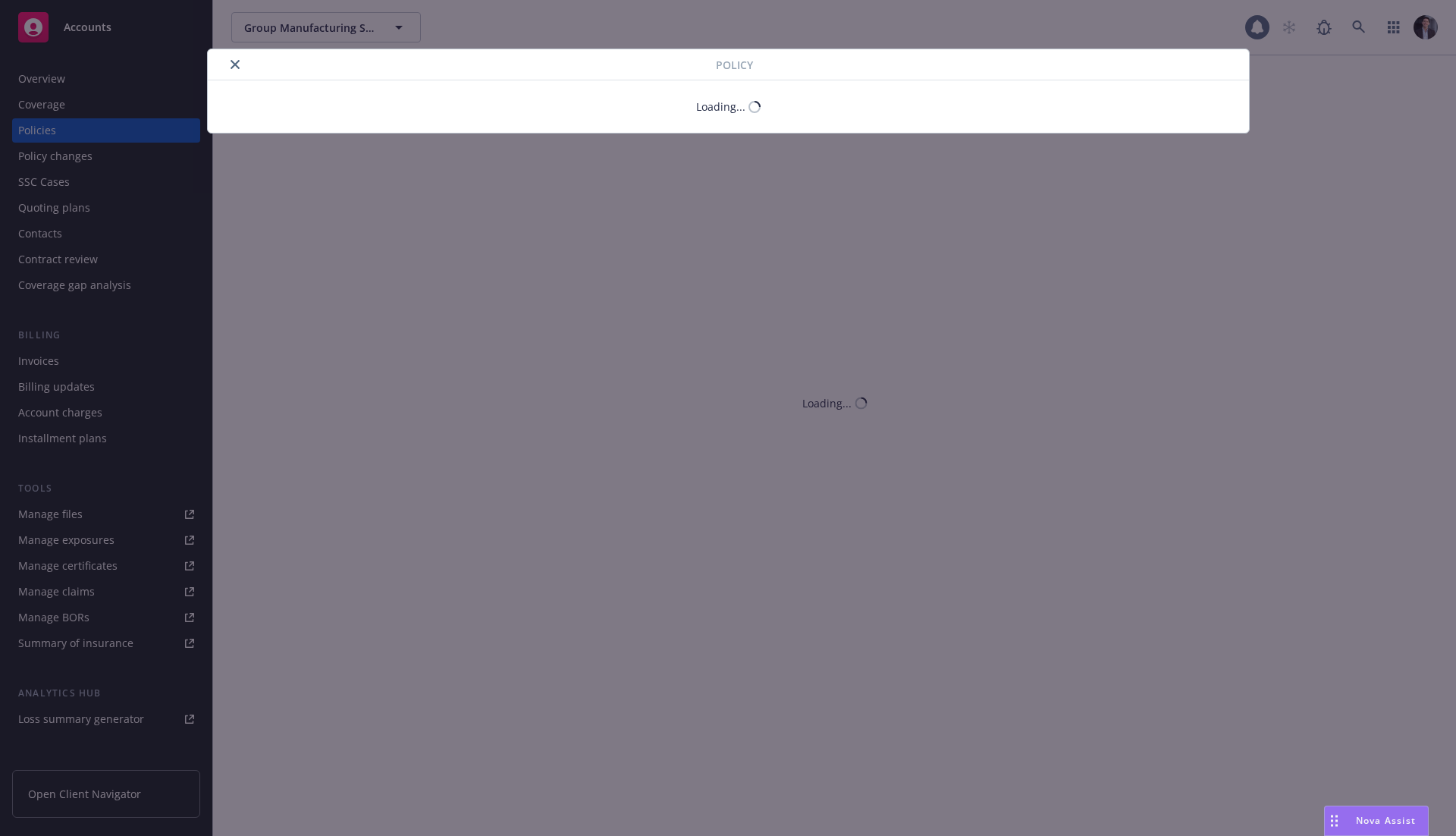 click on "Policy Loading..." at bounding box center (728, 418) 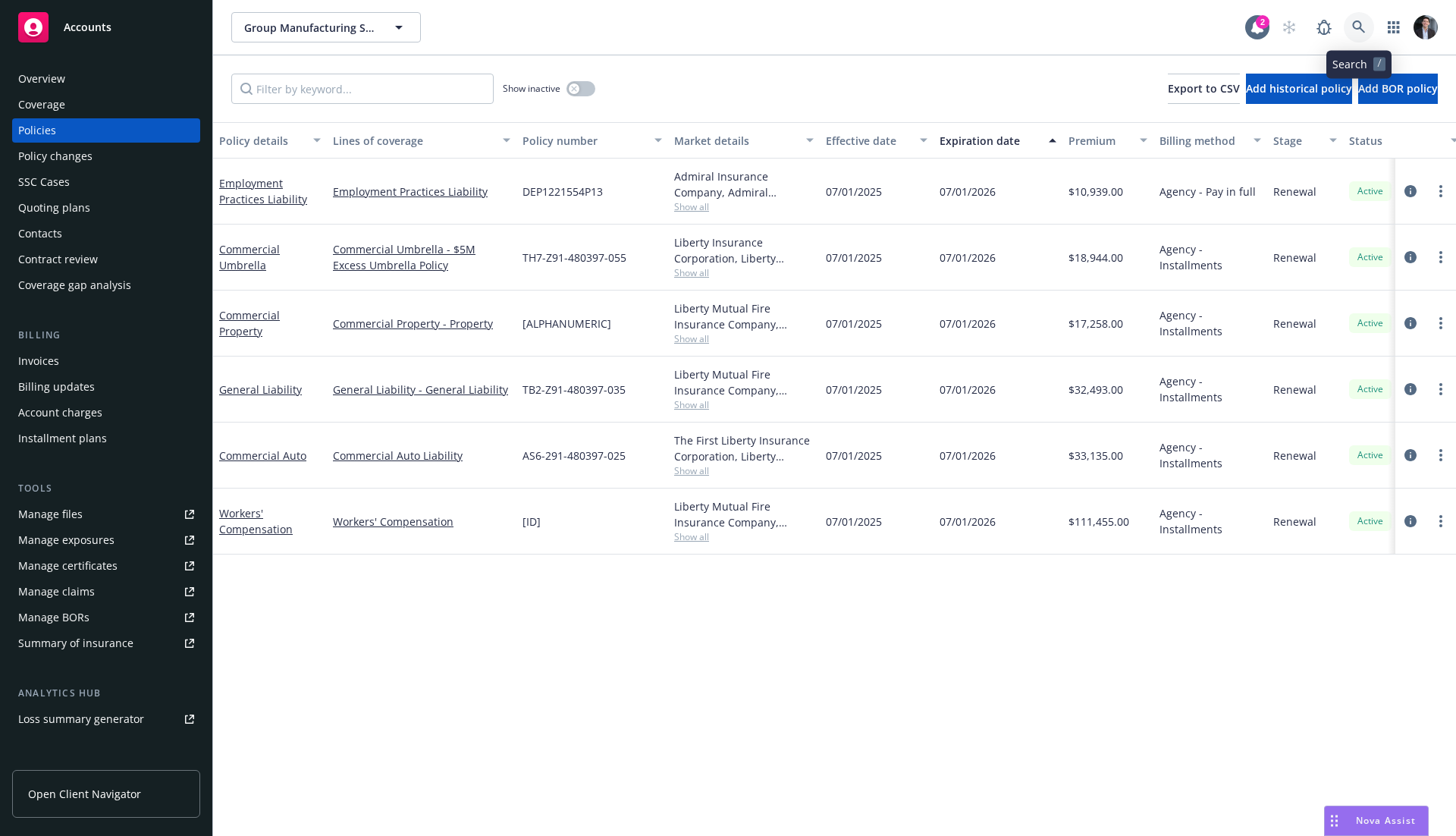 click 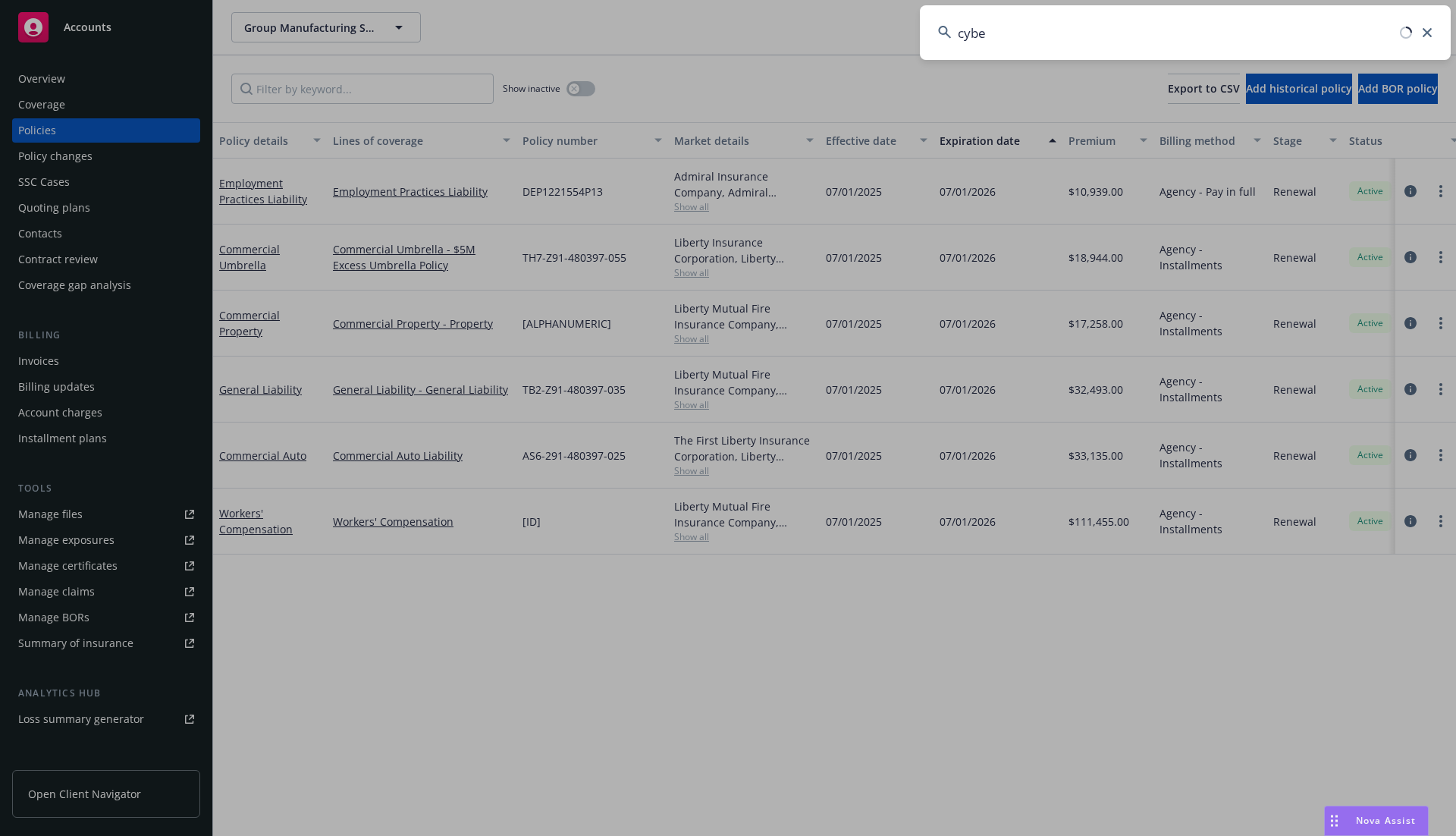 type on "cyber" 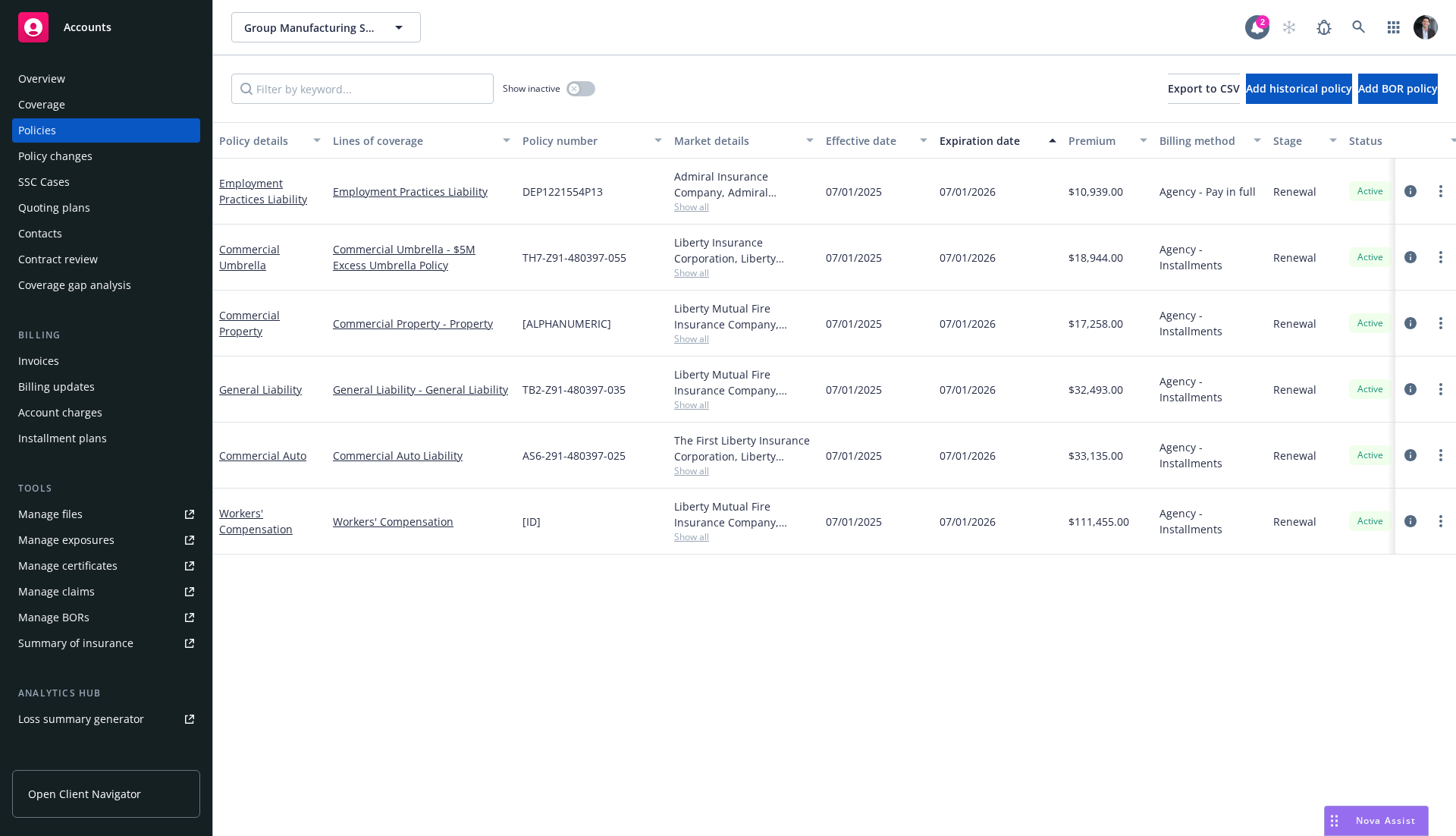click on "[COMPANY_NAME] [COMPANY_NAME] 2" at bounding box center [834, 27] 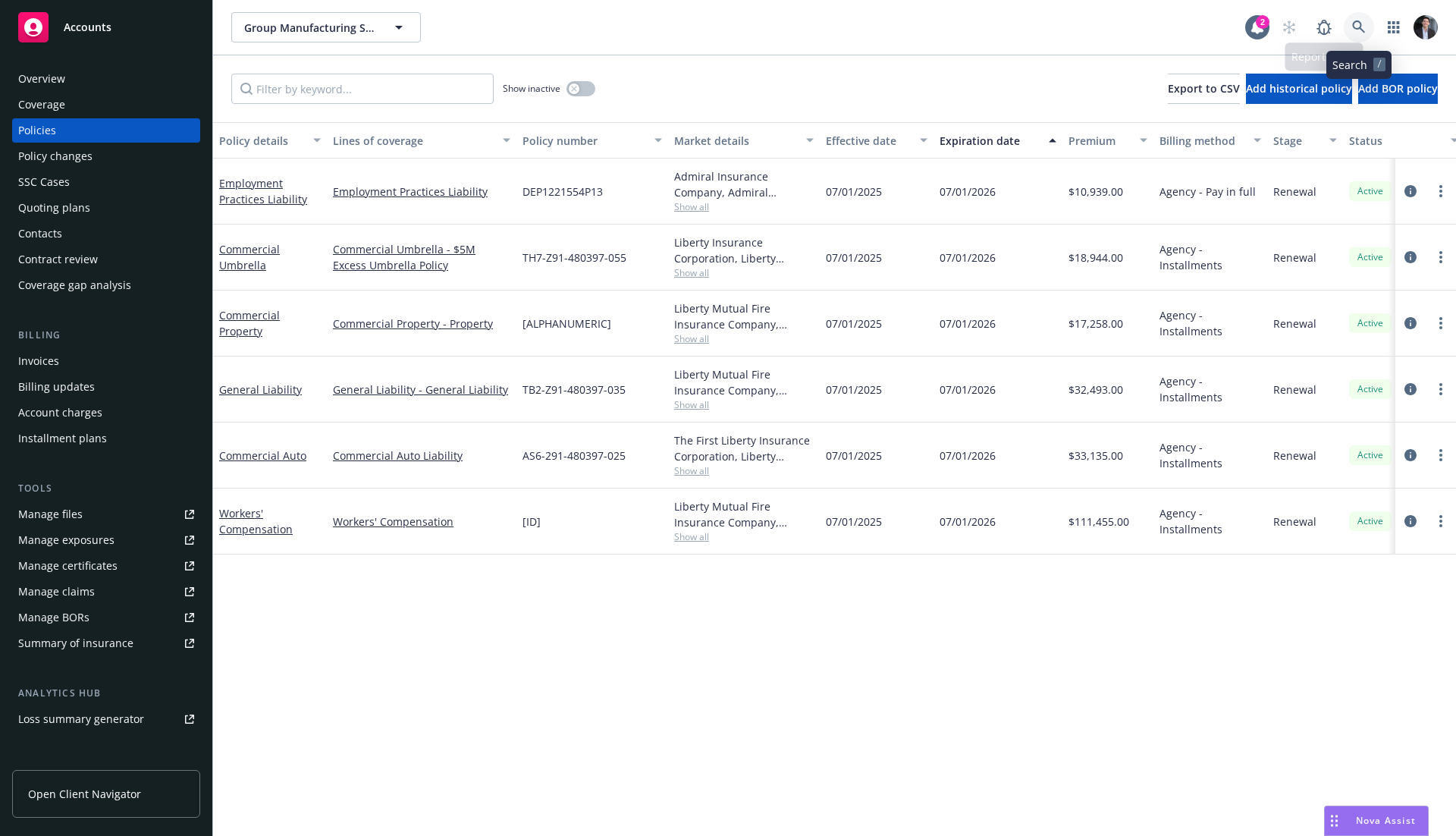 click at bounding box center (1359, 27) 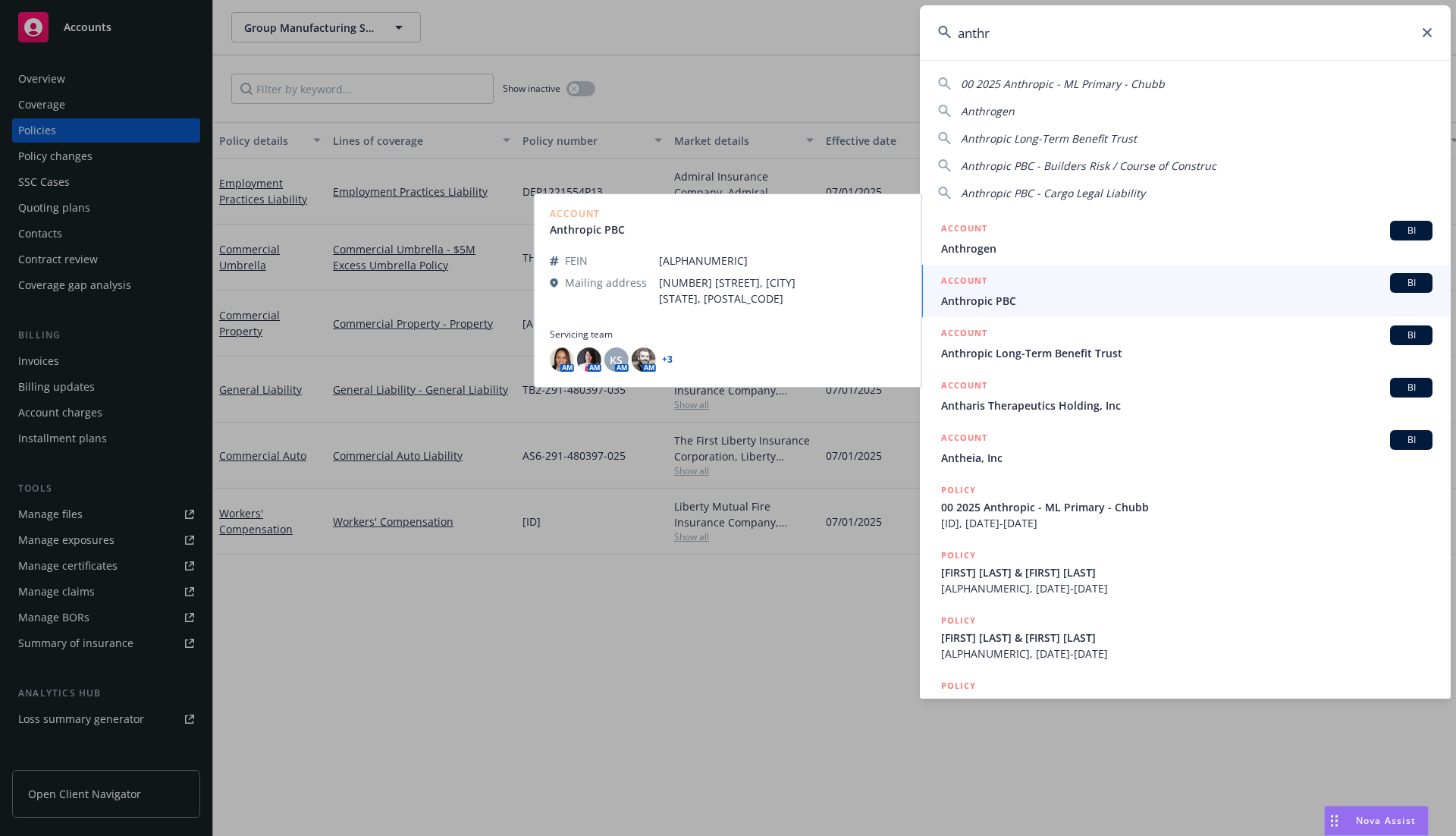 click on "anthr" at bounding box center [1185, 33] 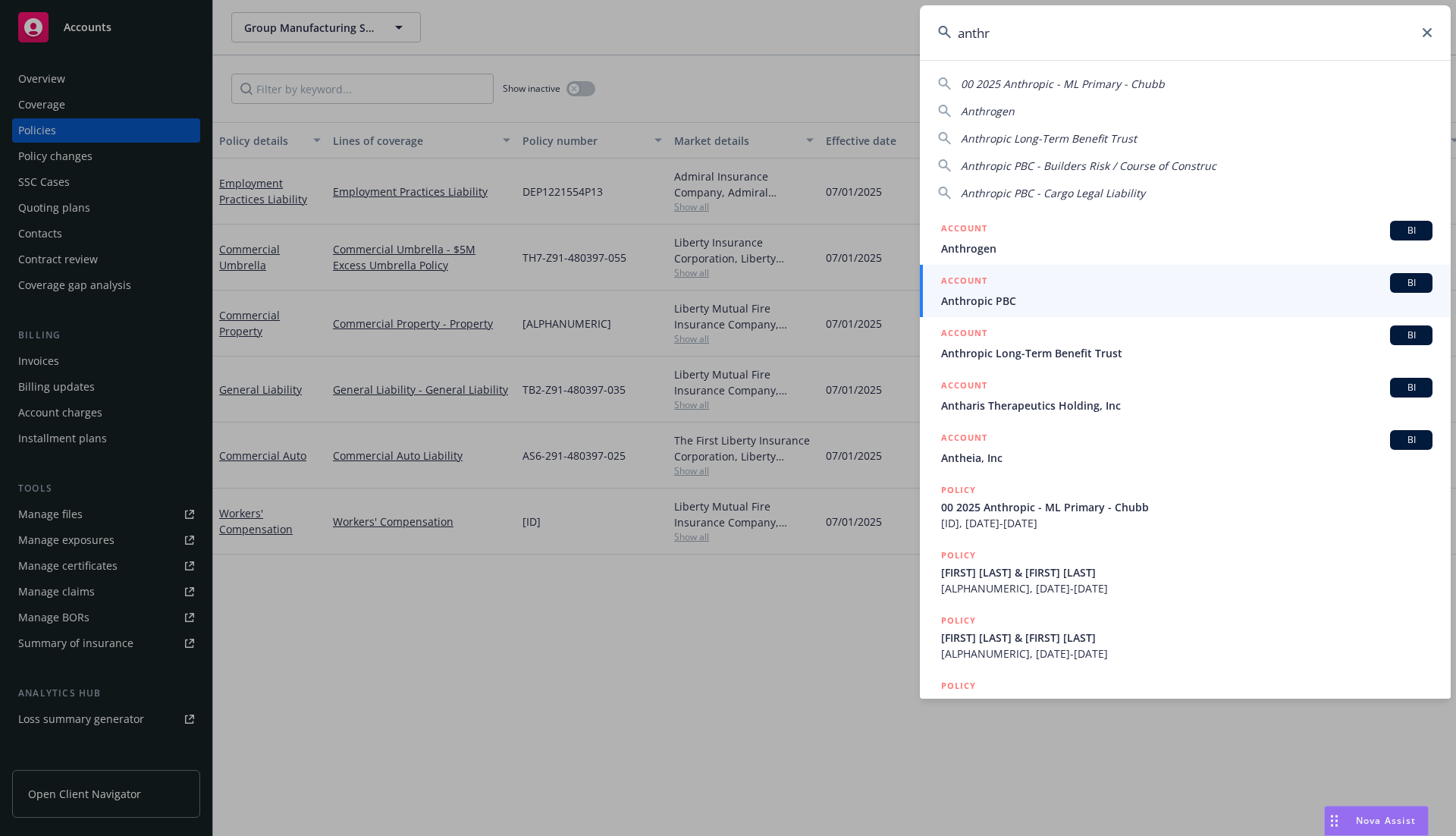 click on "anthr" at bounding box center [1185, 33] 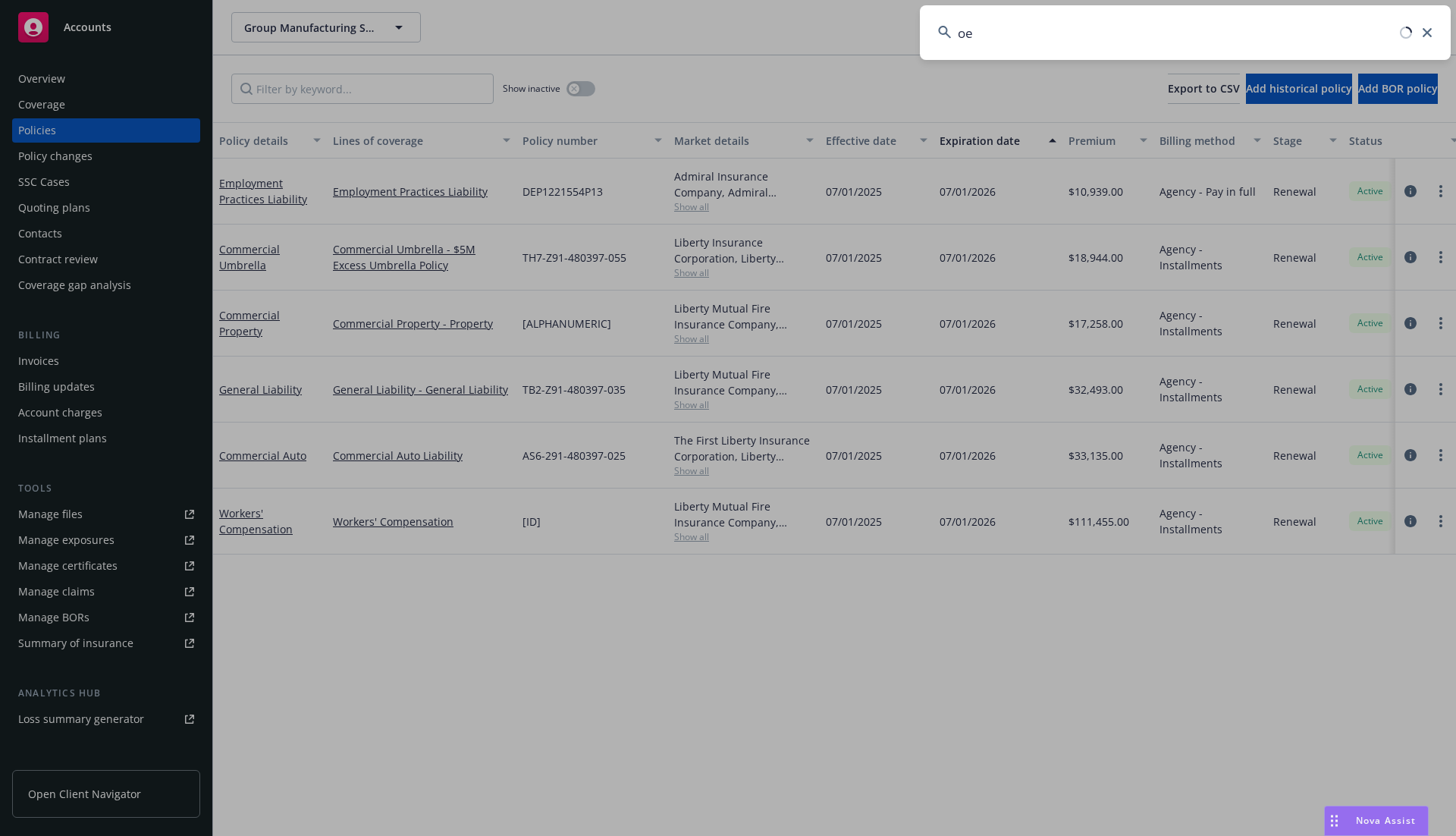 type on "o" 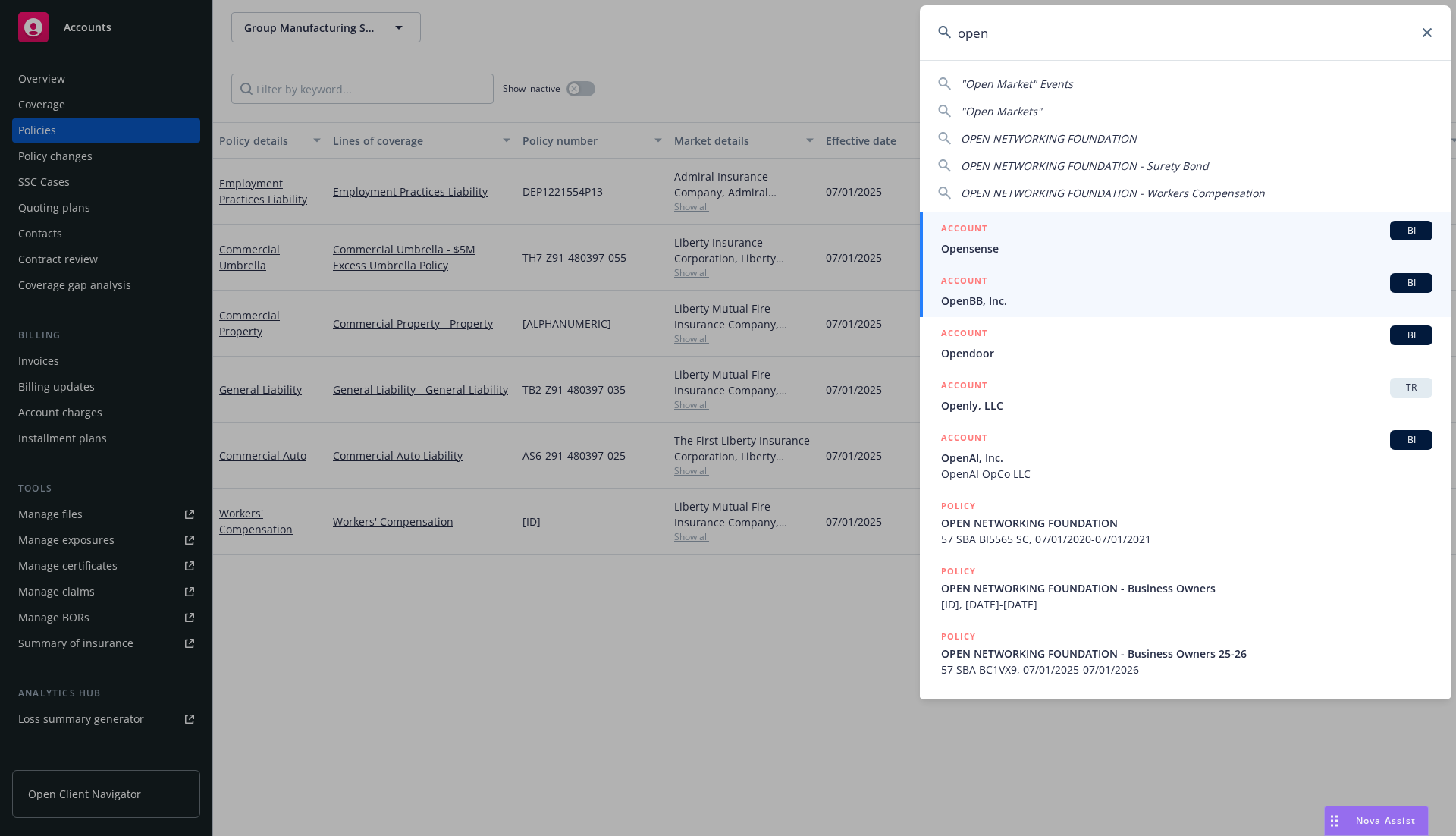 type on "open" 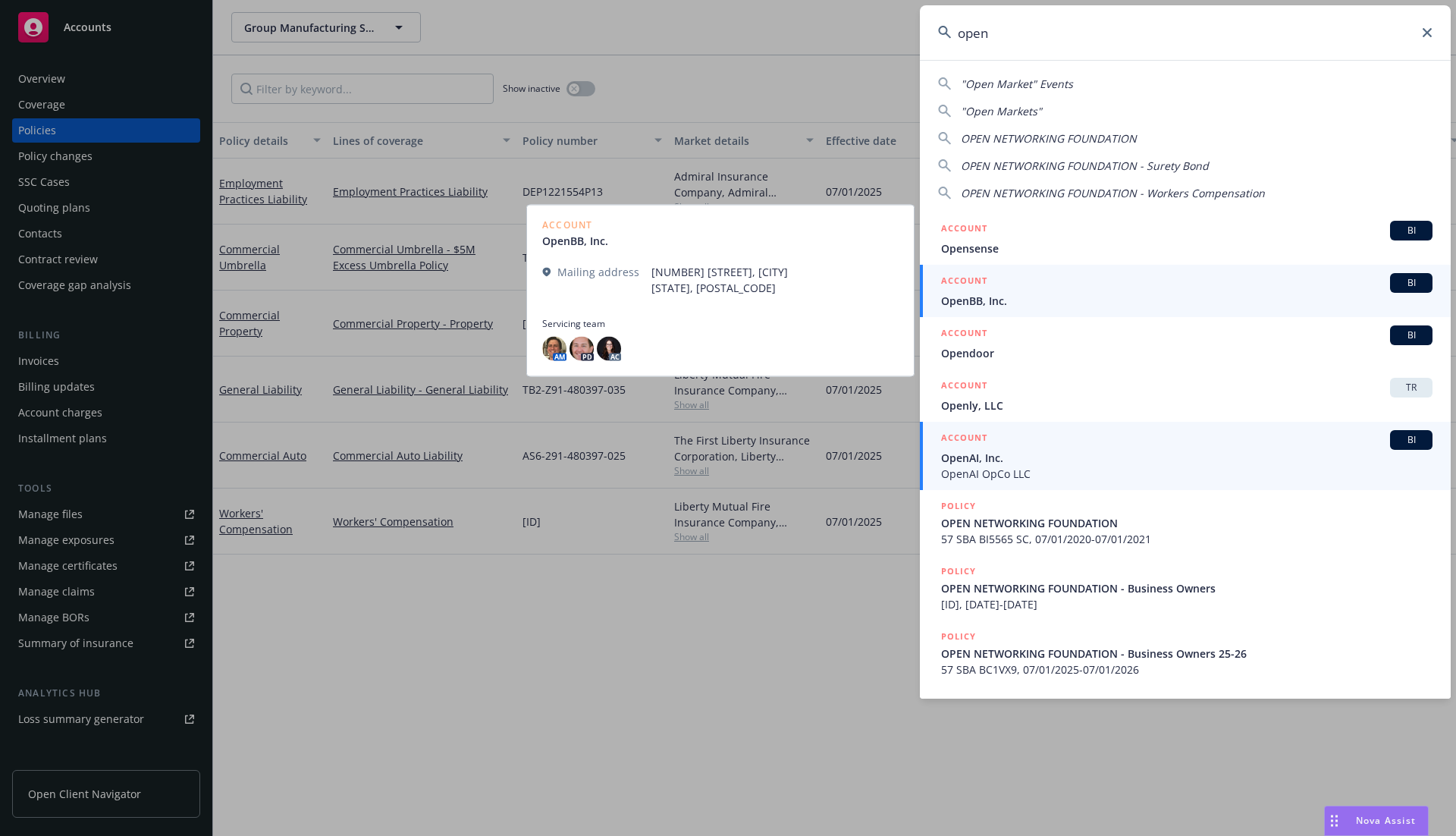 click on "ACCOUNT BI" at bounding box center (1187, 440) 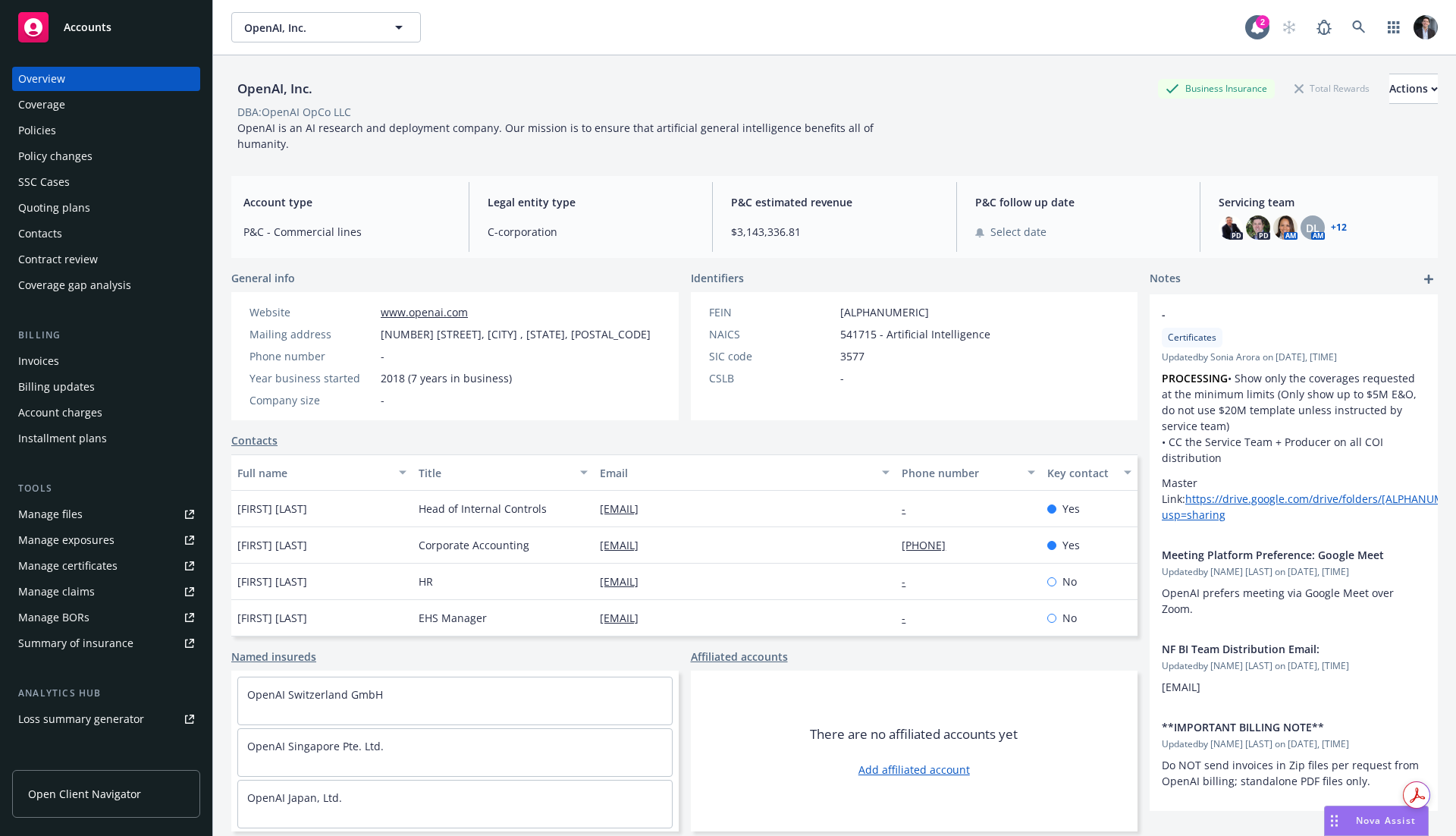 click on "Policies" at bounding box center [106, 130] 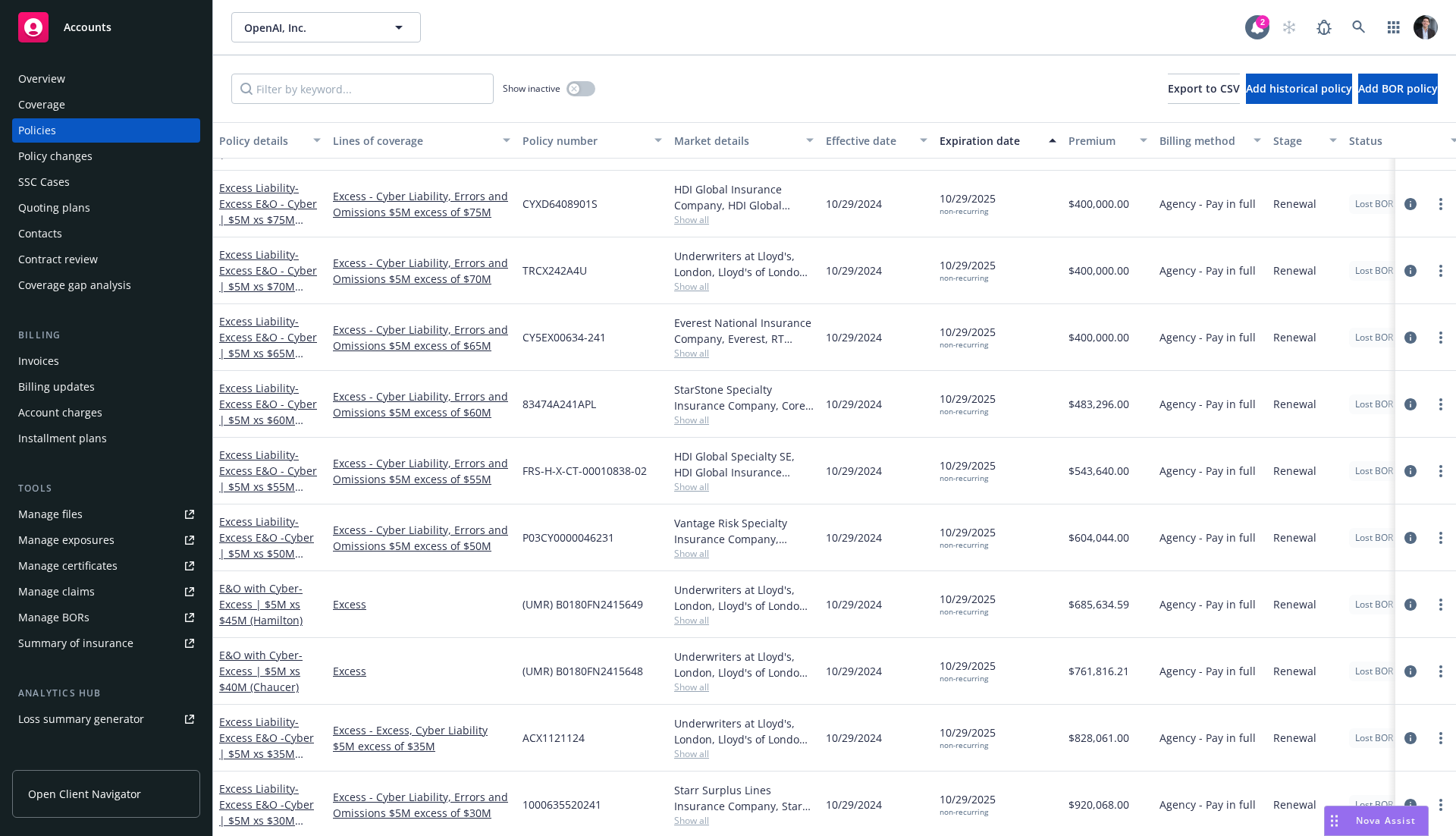 scroll, scrollTop: 0, scrollLeft: 0, axis: both 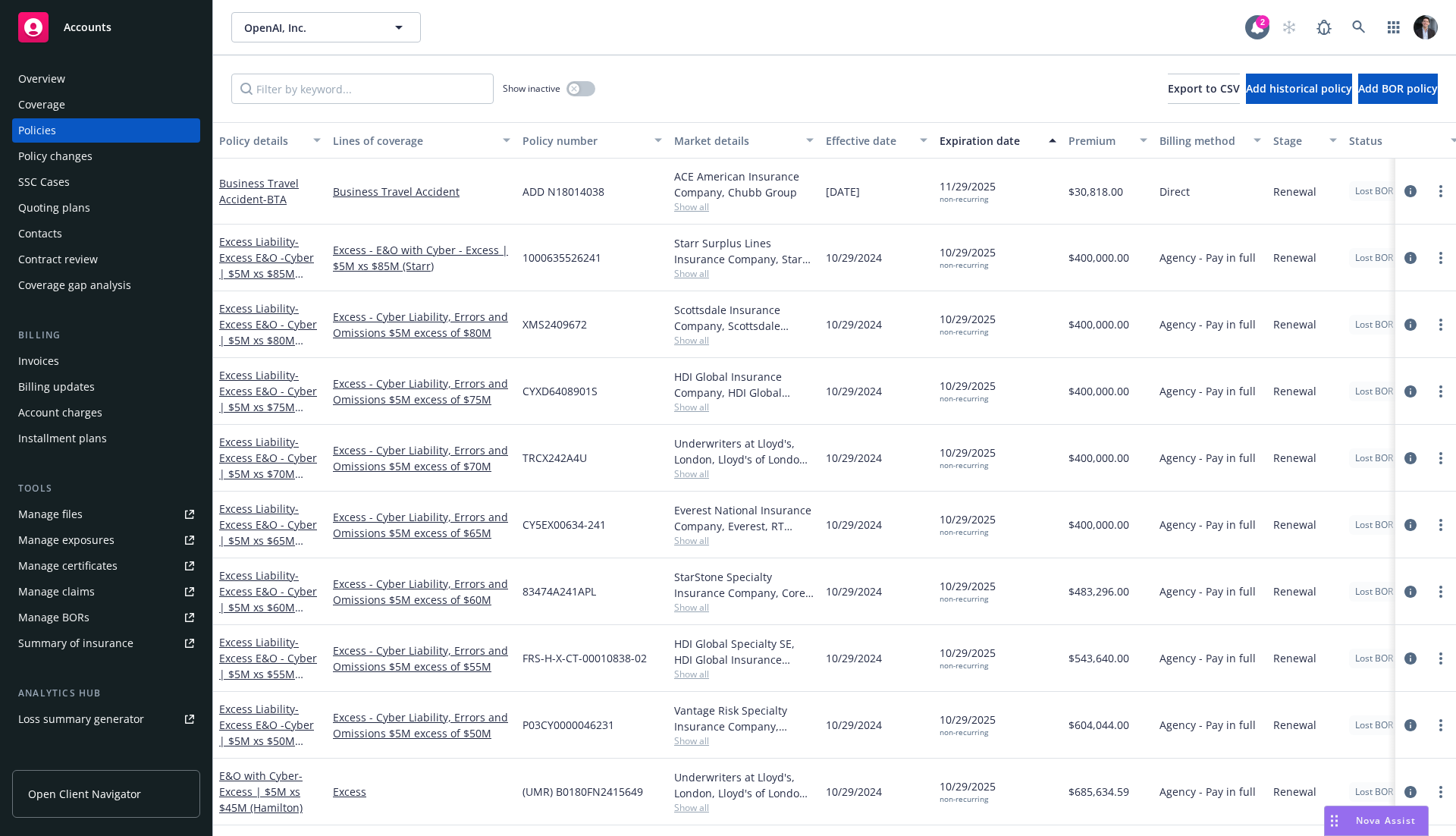 click on "non-recurring" at bounding box center (968, 265) 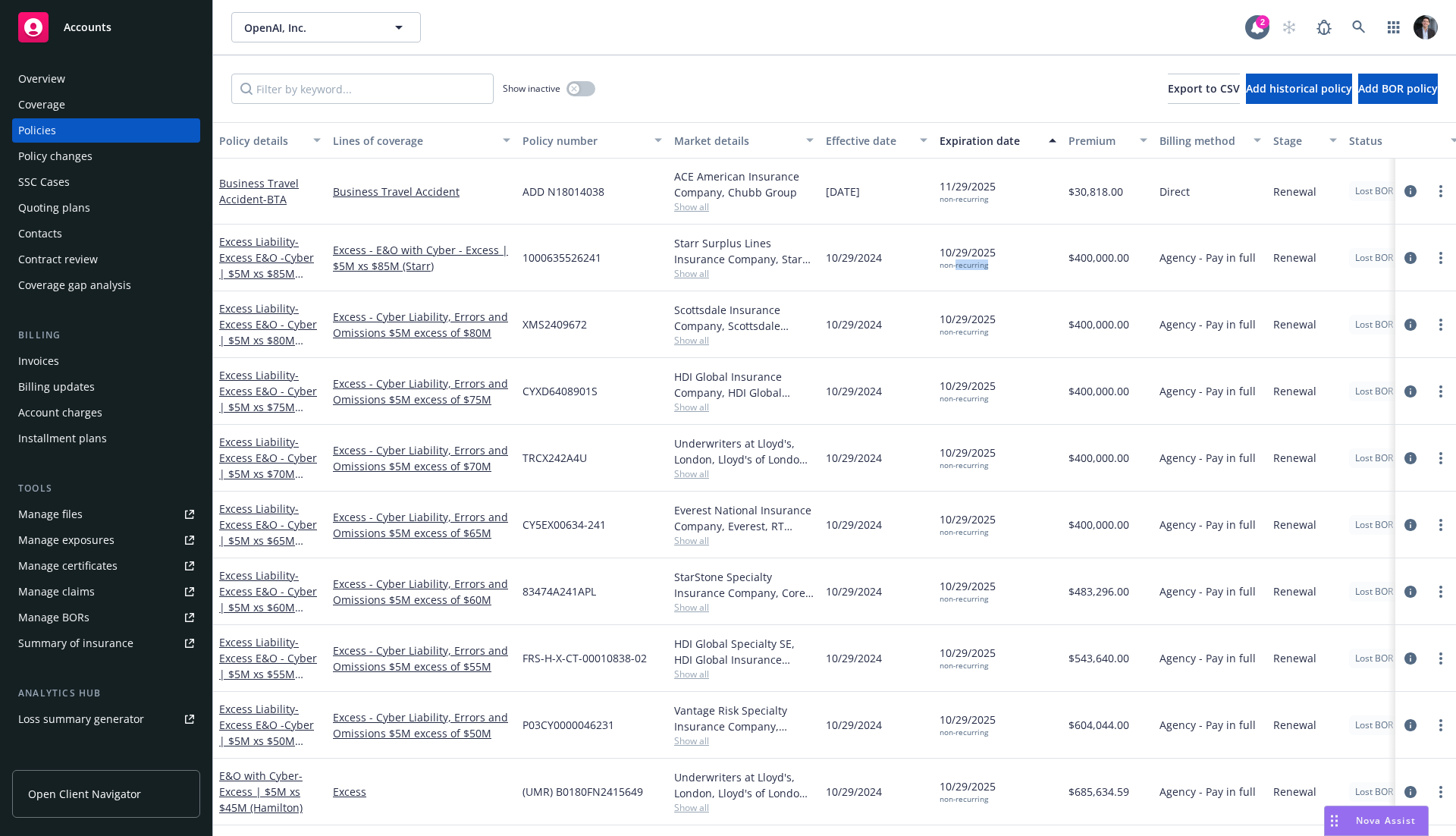 click on "non-recurring" at bounding box center (968, 265) 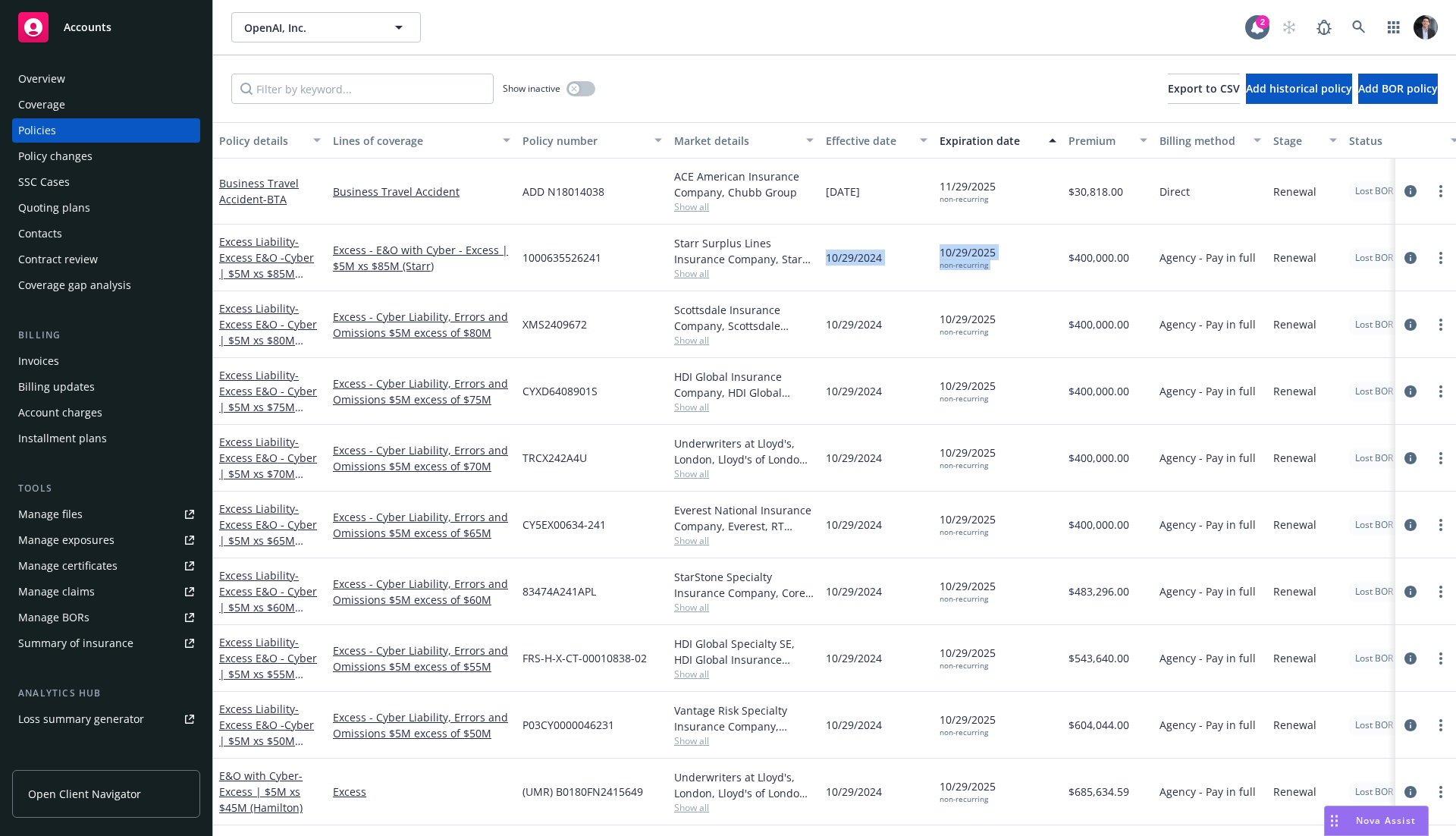 drag, startPoint x: 979, startPoint y: 262, endPoint x: 854, endPoint y: 261, distance: 125.004 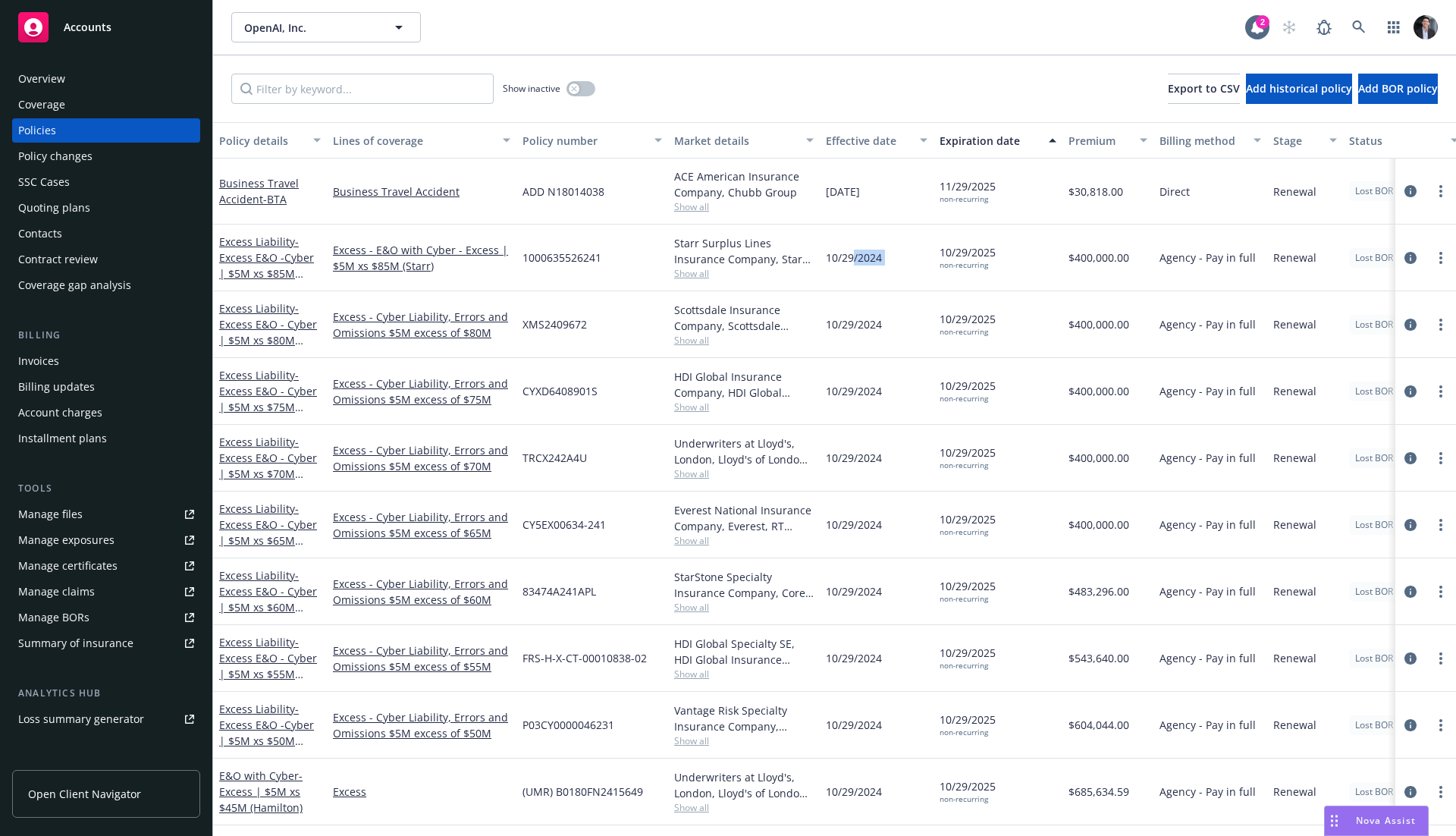 drag, startPoint x: 854, startPoint y: 261, endPoint x: 916, endPoint y: 262, distance: 62.00806 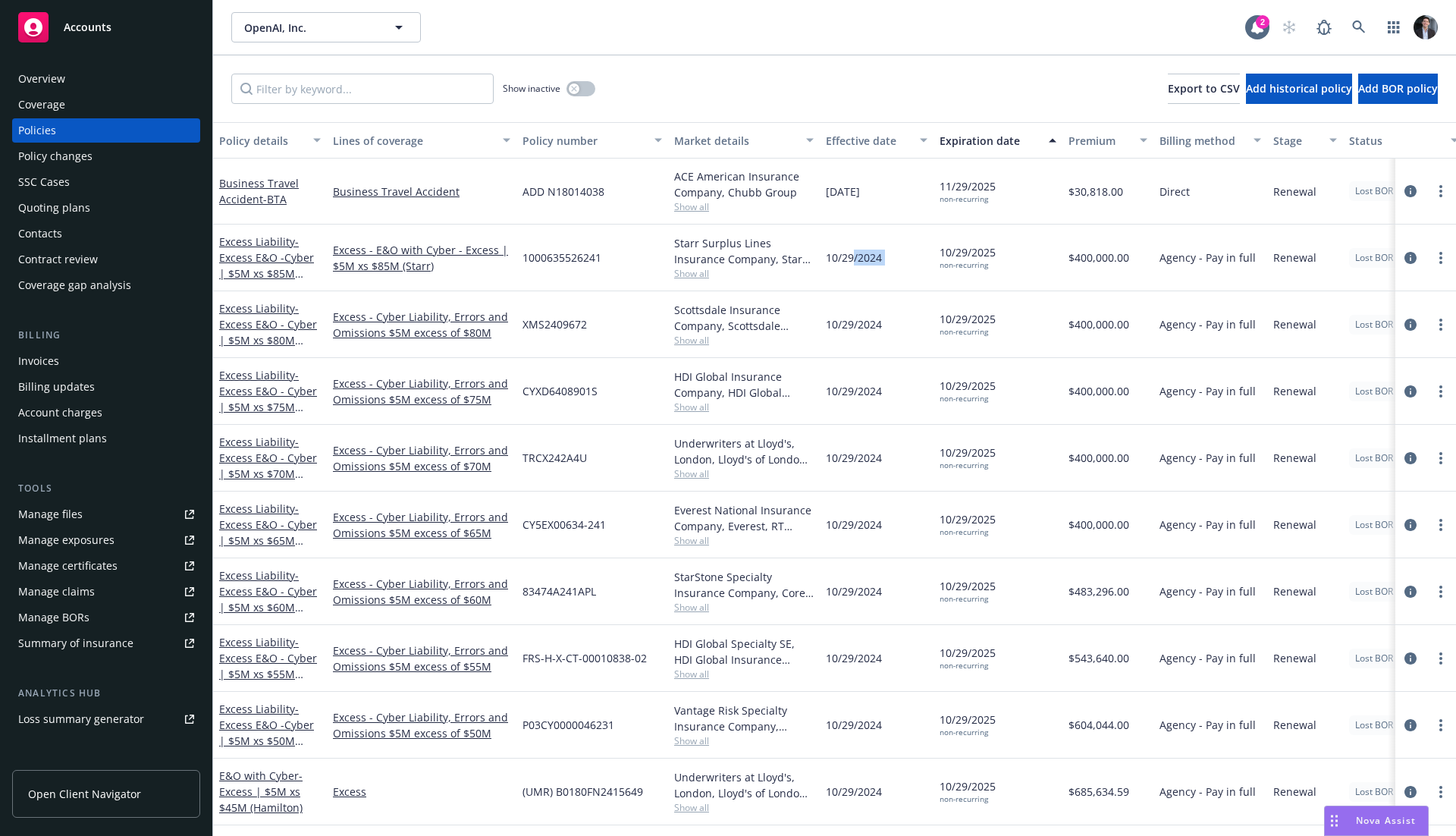 click on "10/29/2024" at bounding box center [877, 258] 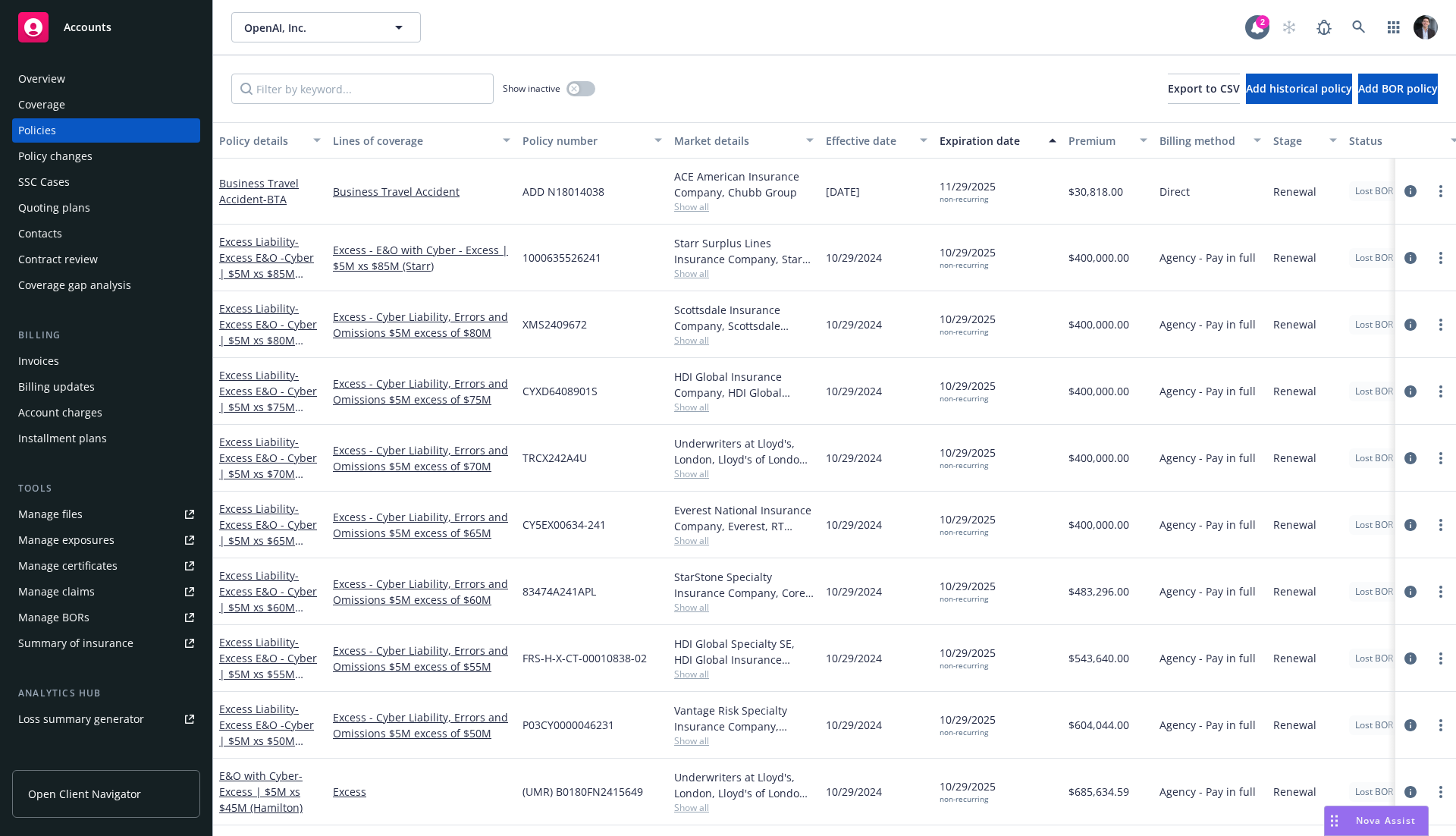click on "non-recurring" at bounding box center (968, 265) 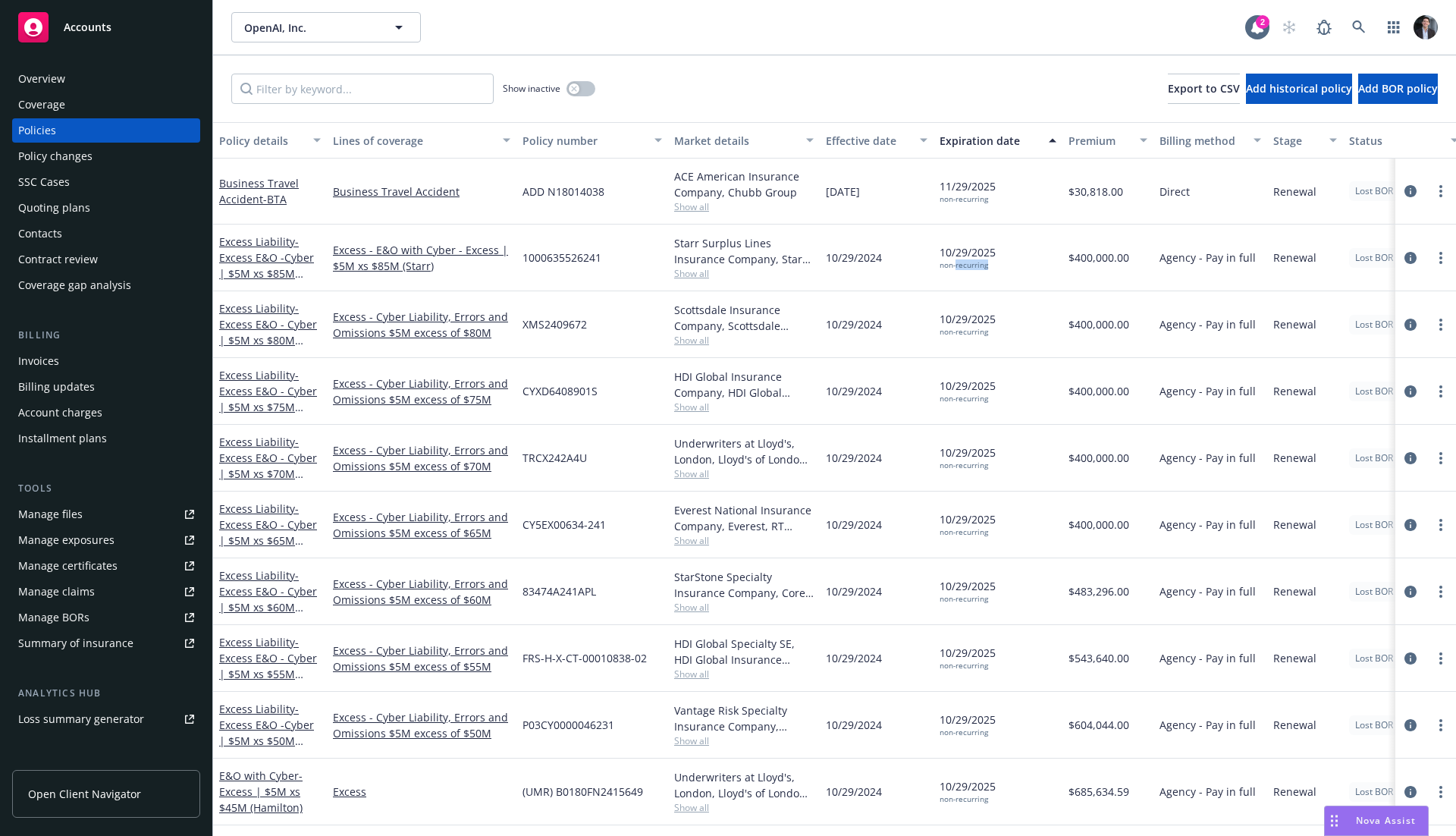 click on "non-recurring" at bounding box center [968, 265] 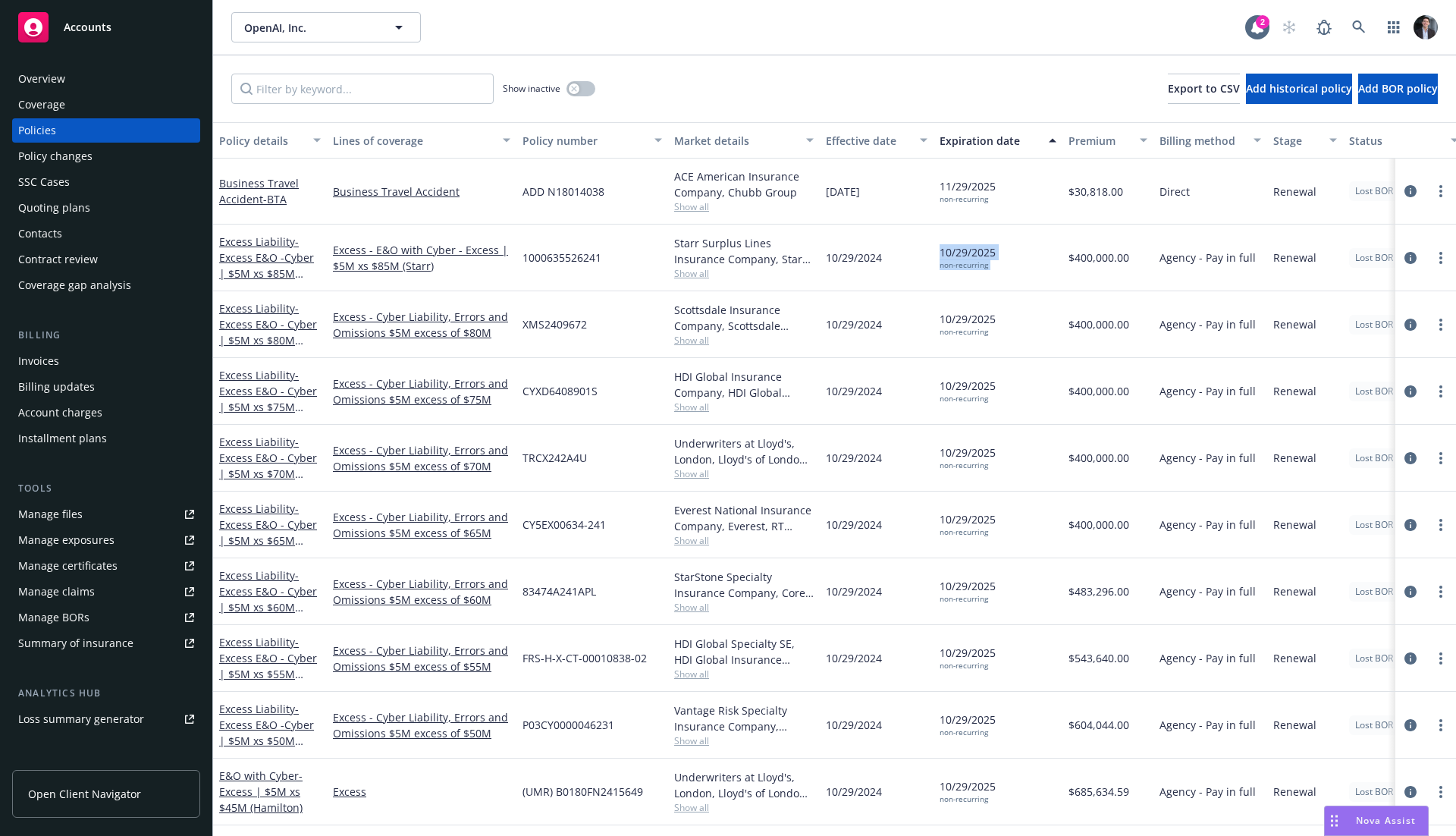 drag, startPoint x: 973, startPoint y: 262, endPoint x: 963, endPoint y: 249, distance: 16.401219 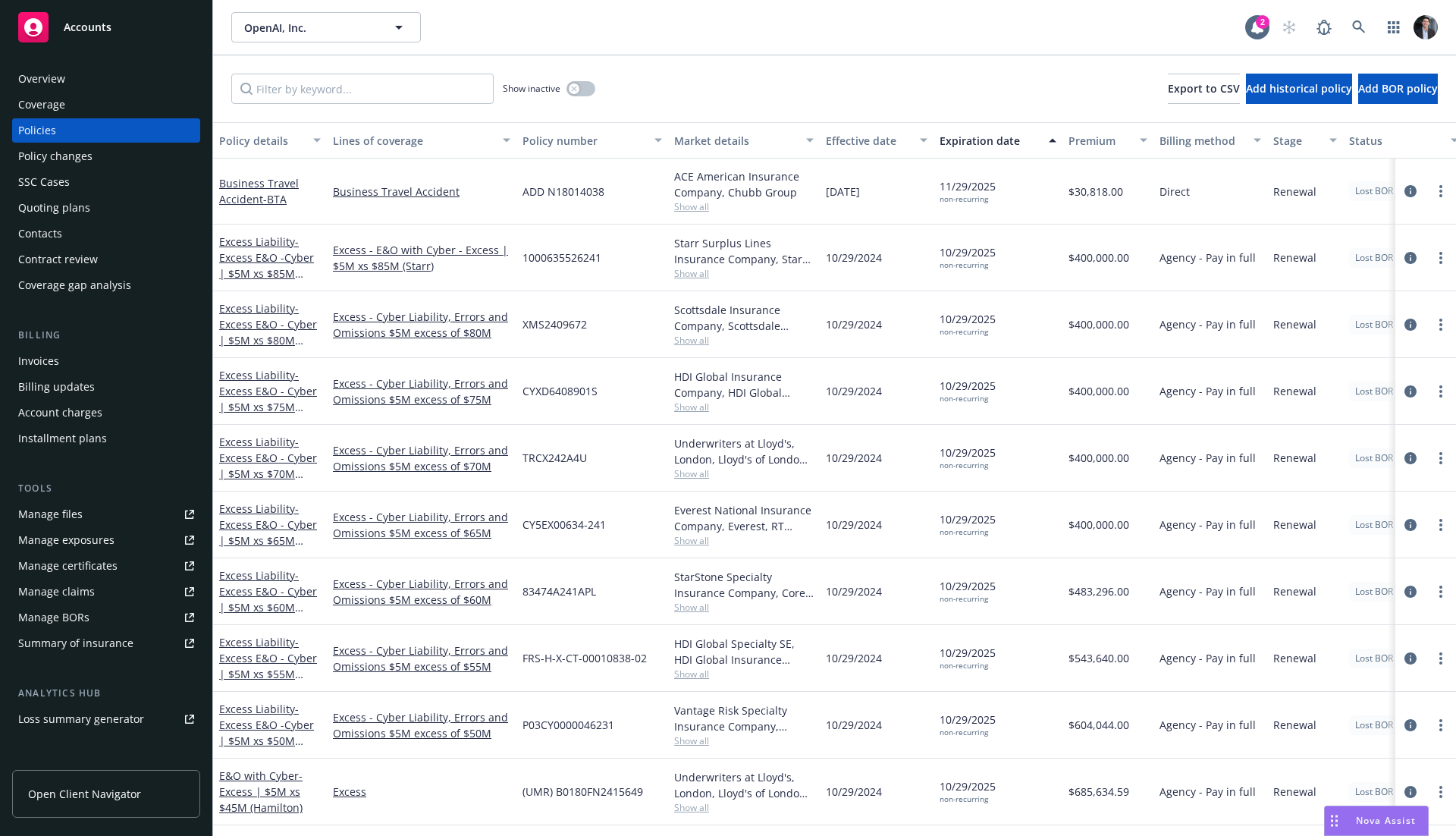 click on "10/29/2024" at bounding box center [854, 257] 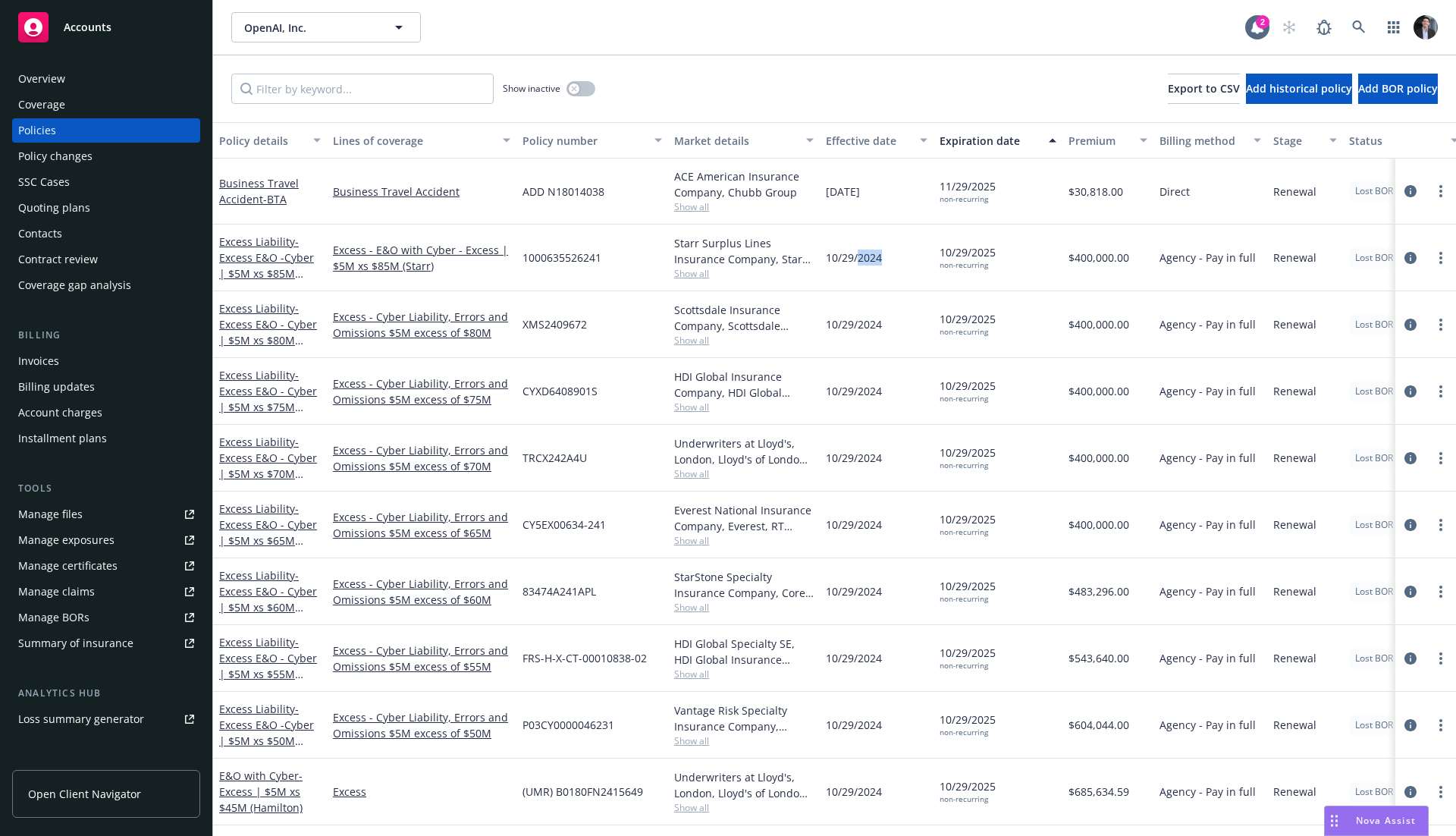 click on "10/29/2024" at bounding box center [854, 257] 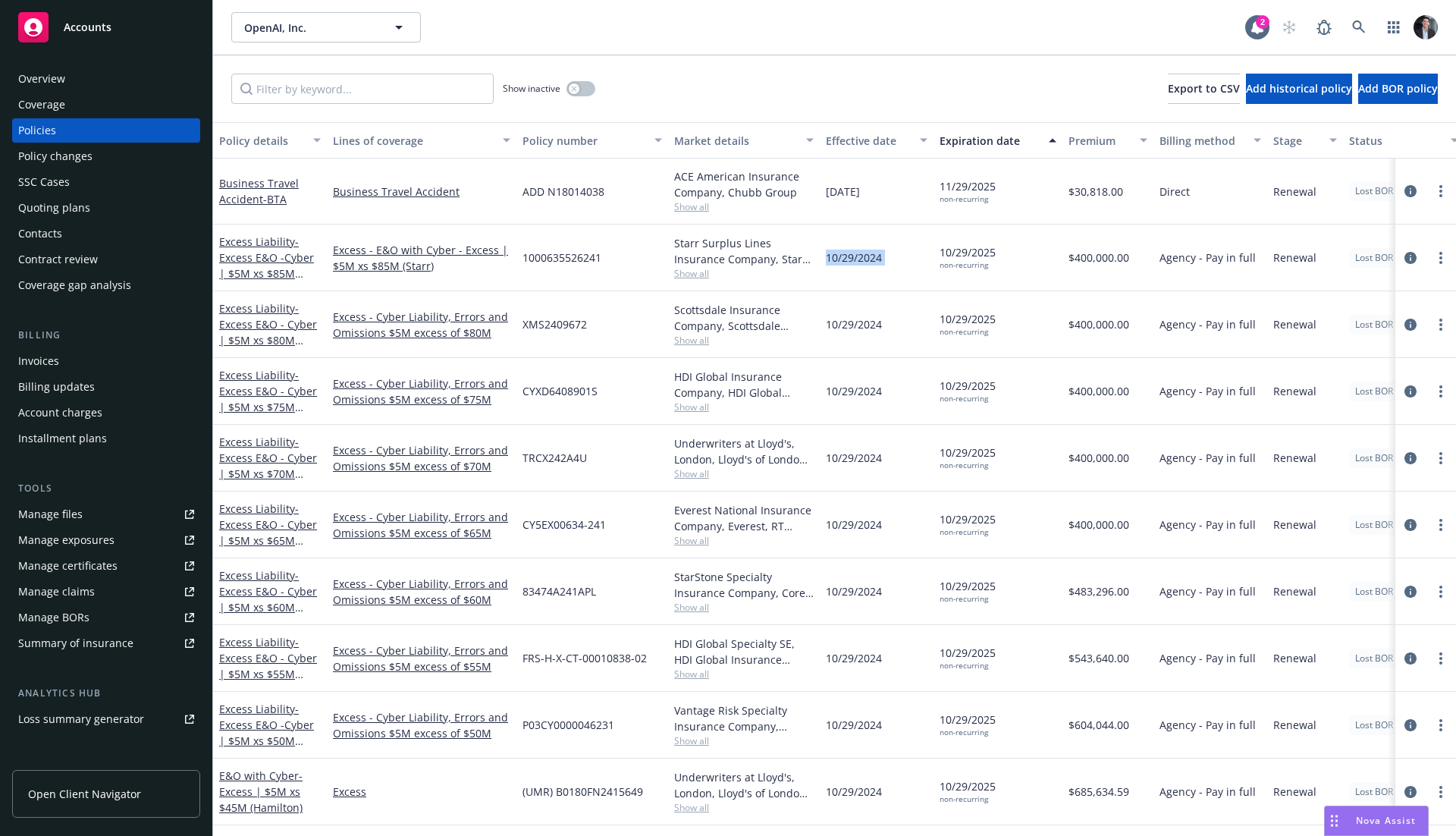 click on "10/29/2024" at bounding box center [854, 257] 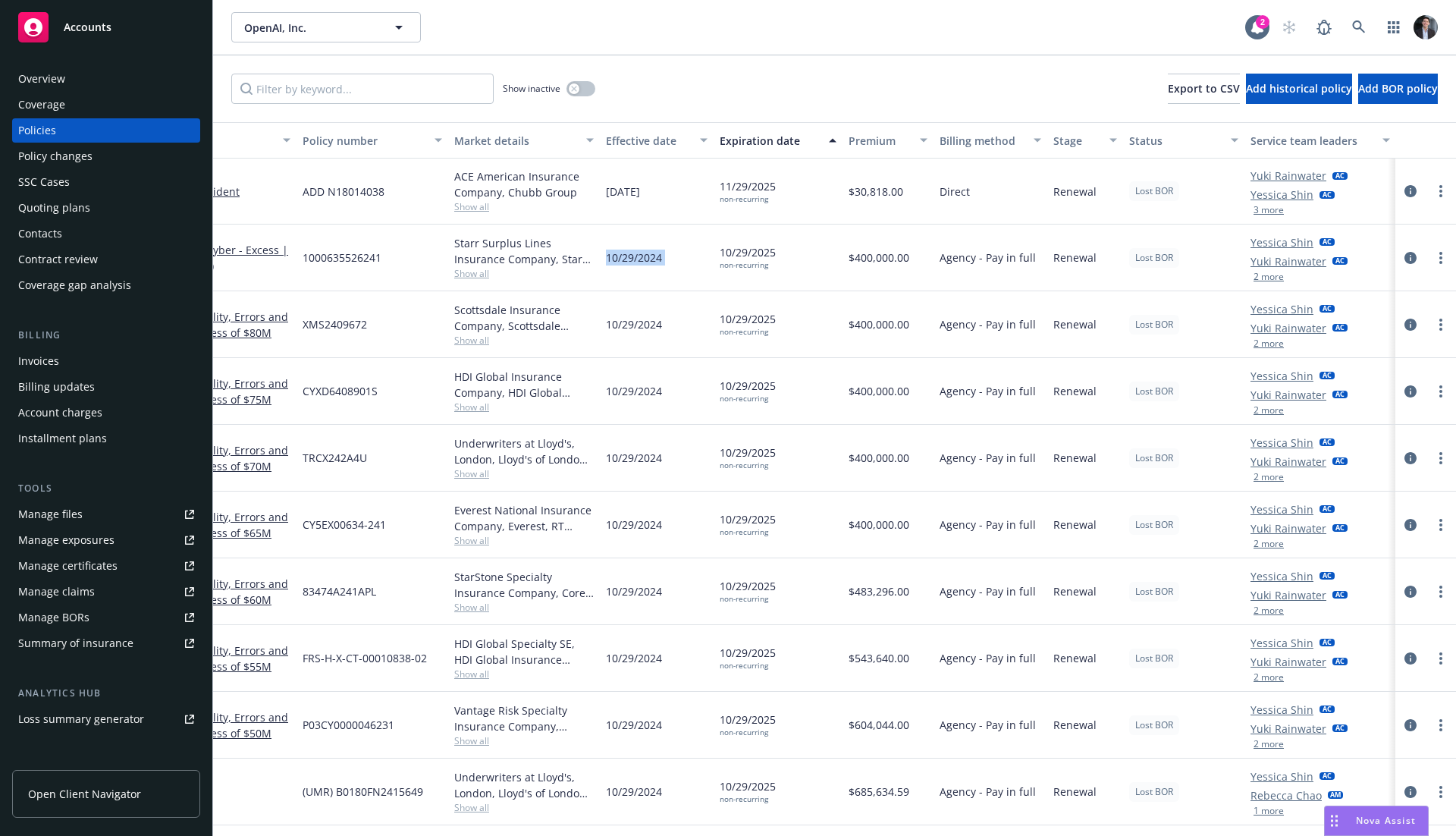scroll, scrollTop: 0, scrollLeft: 0, axis: both 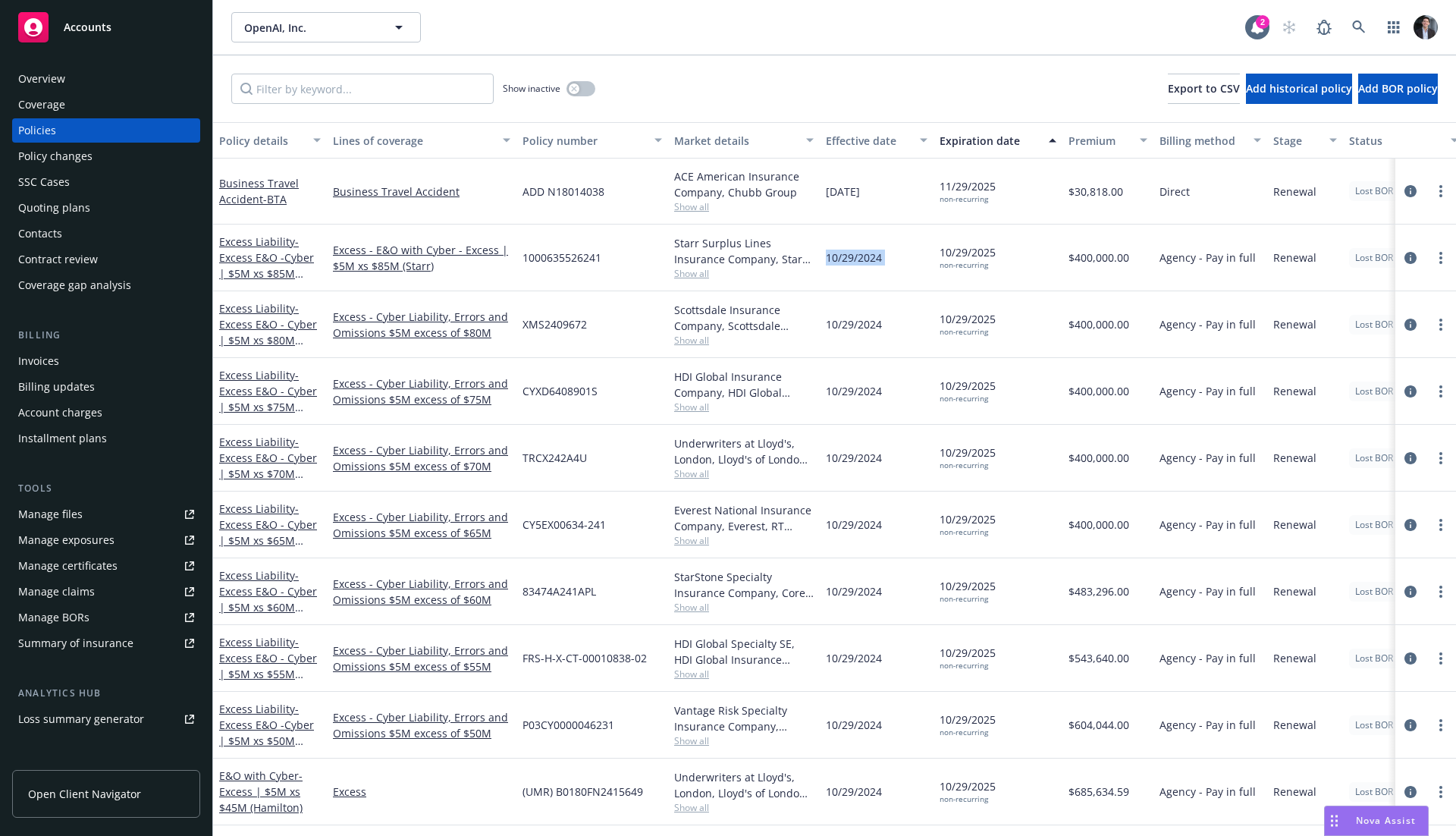 click on "10/29/2024" at bounding box center (877, 258) 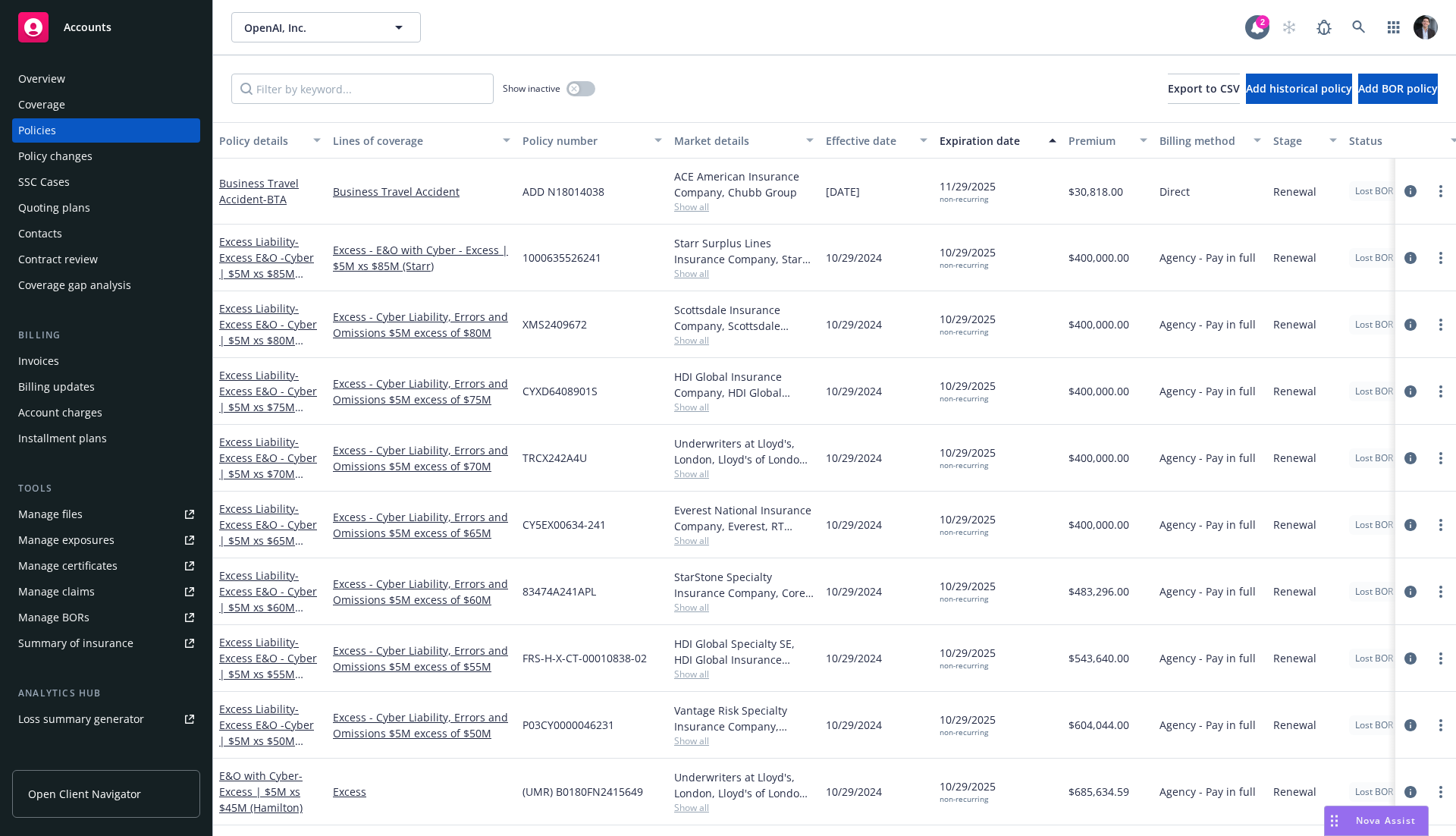 click on "10/29/2024" at bounding box center [877, 258] 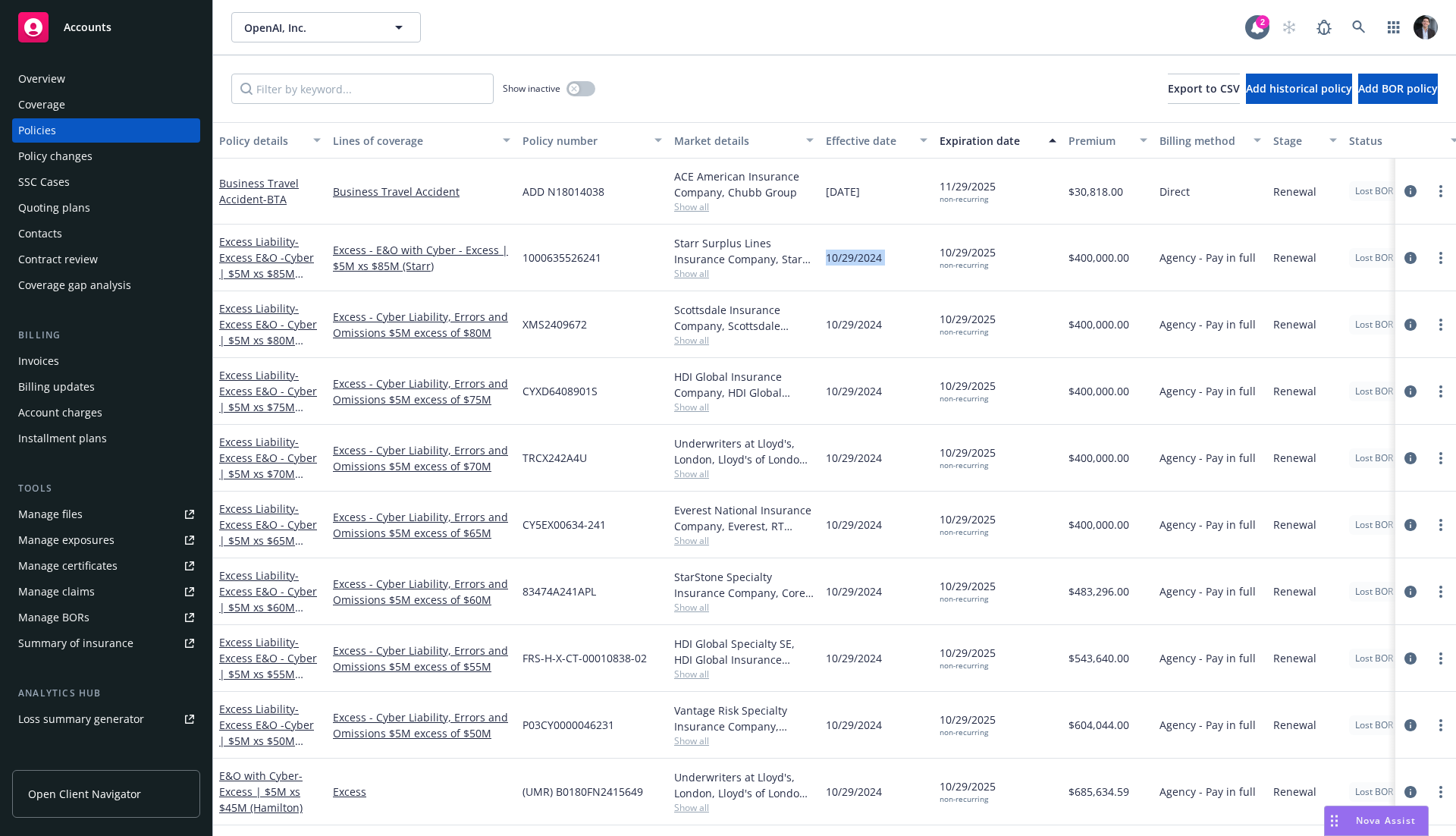 click on "10/29/2024" at bounding box center [877, 258] 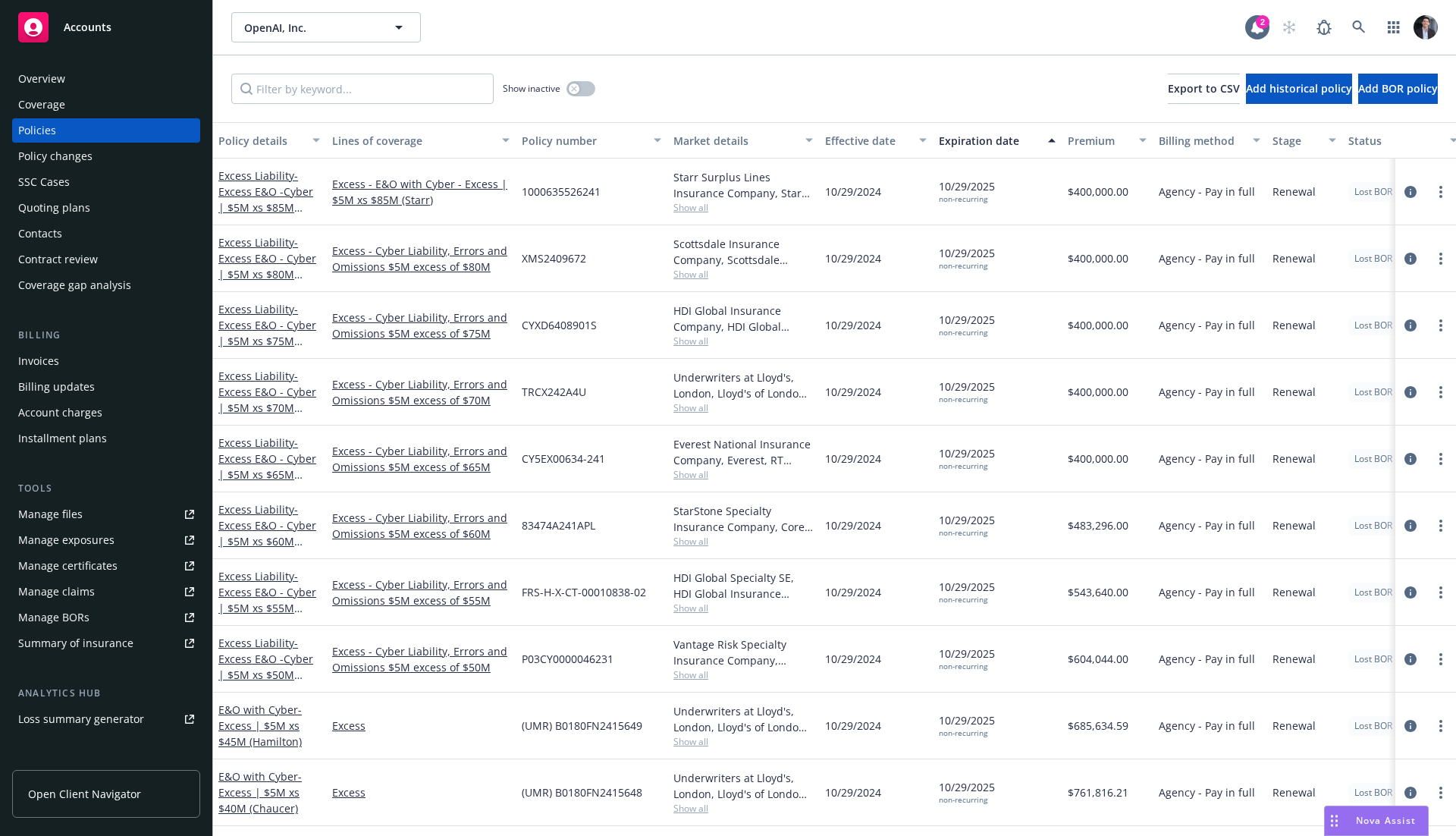 scroll, scrollTop: 0, scrollLeft: 1, axis: horizontal 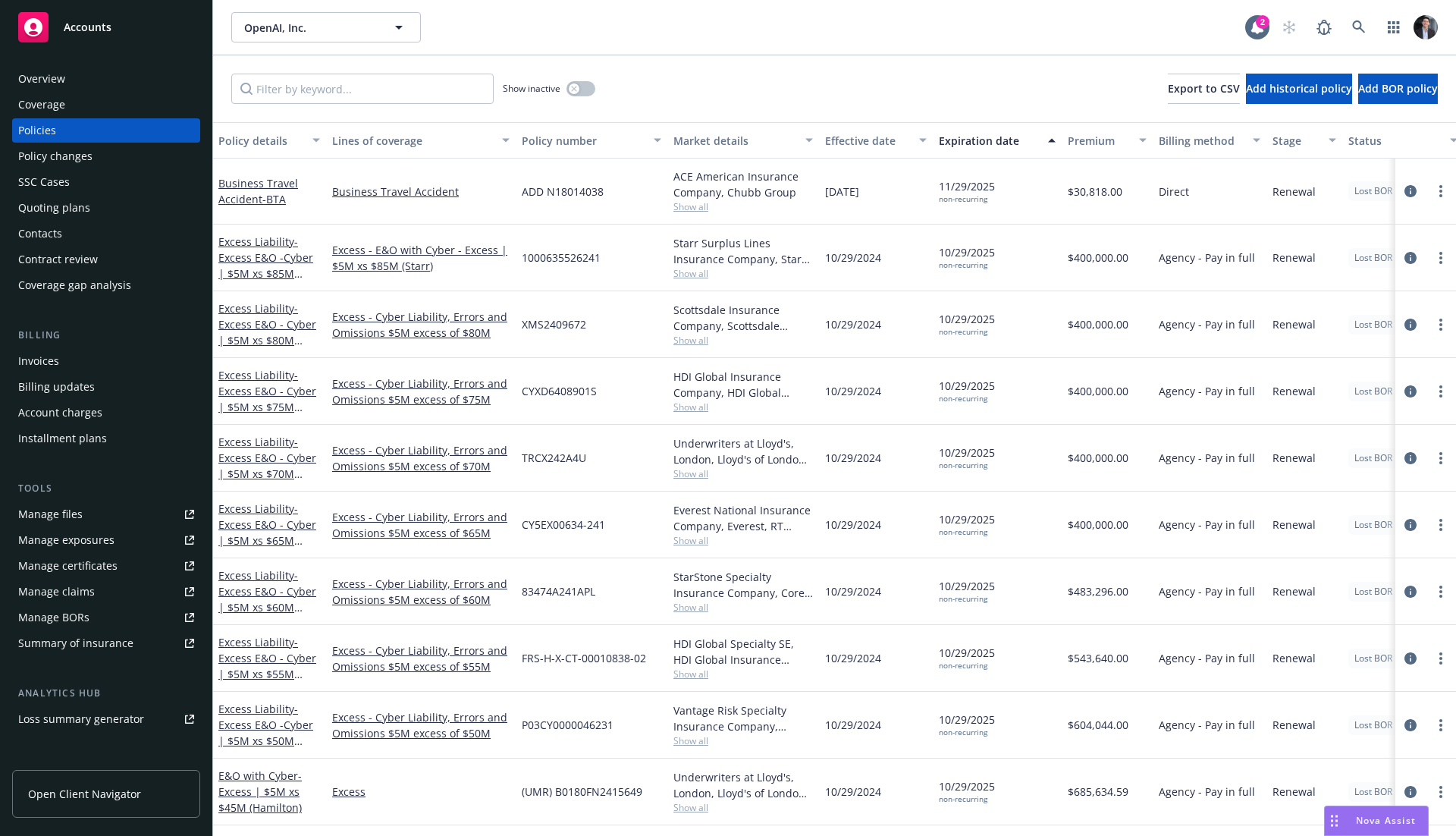 click on "10/29/2024" at bounding box center (853, 257) 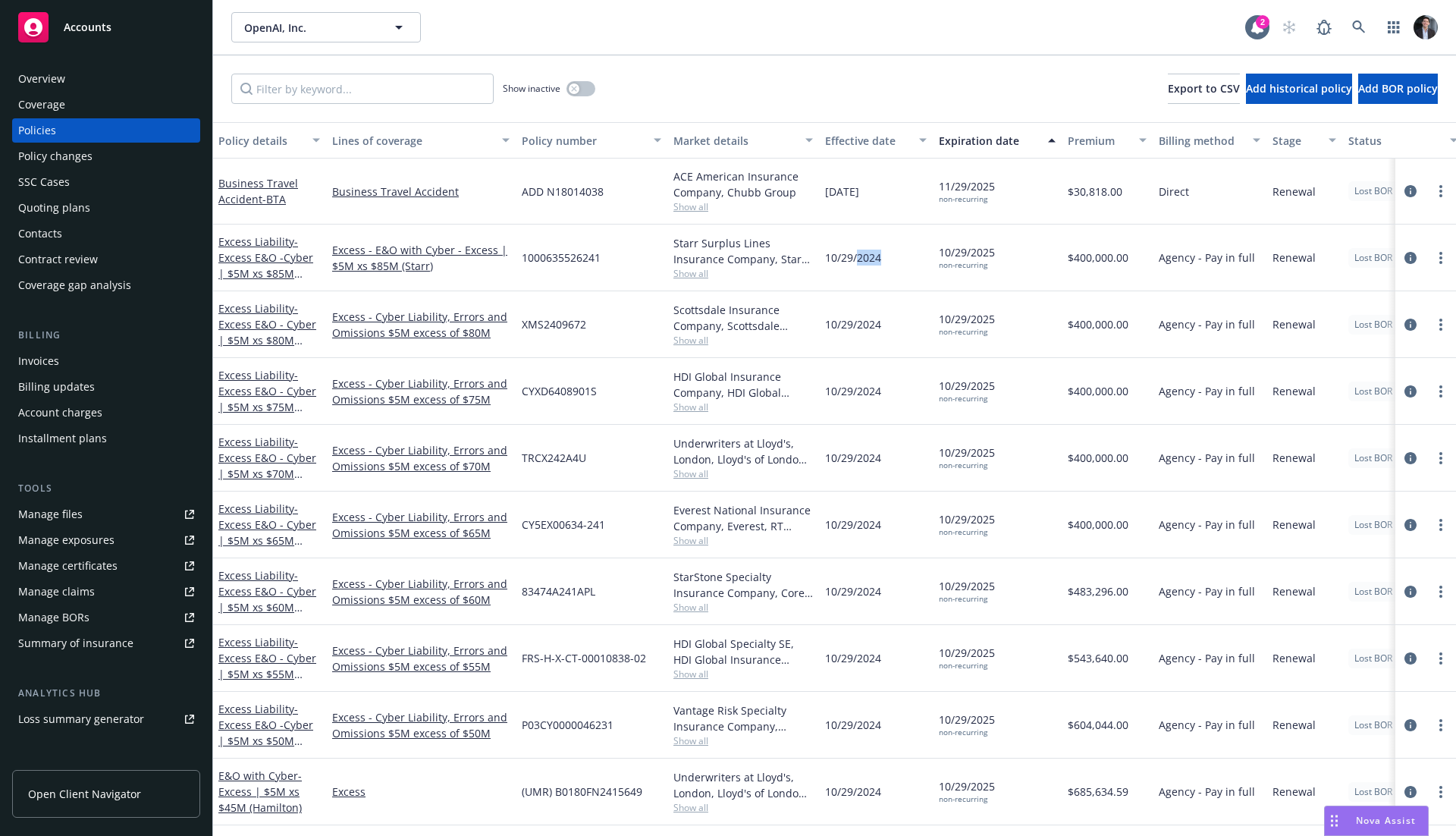 click on "10/29/2024" at bounding box center [853, 257] 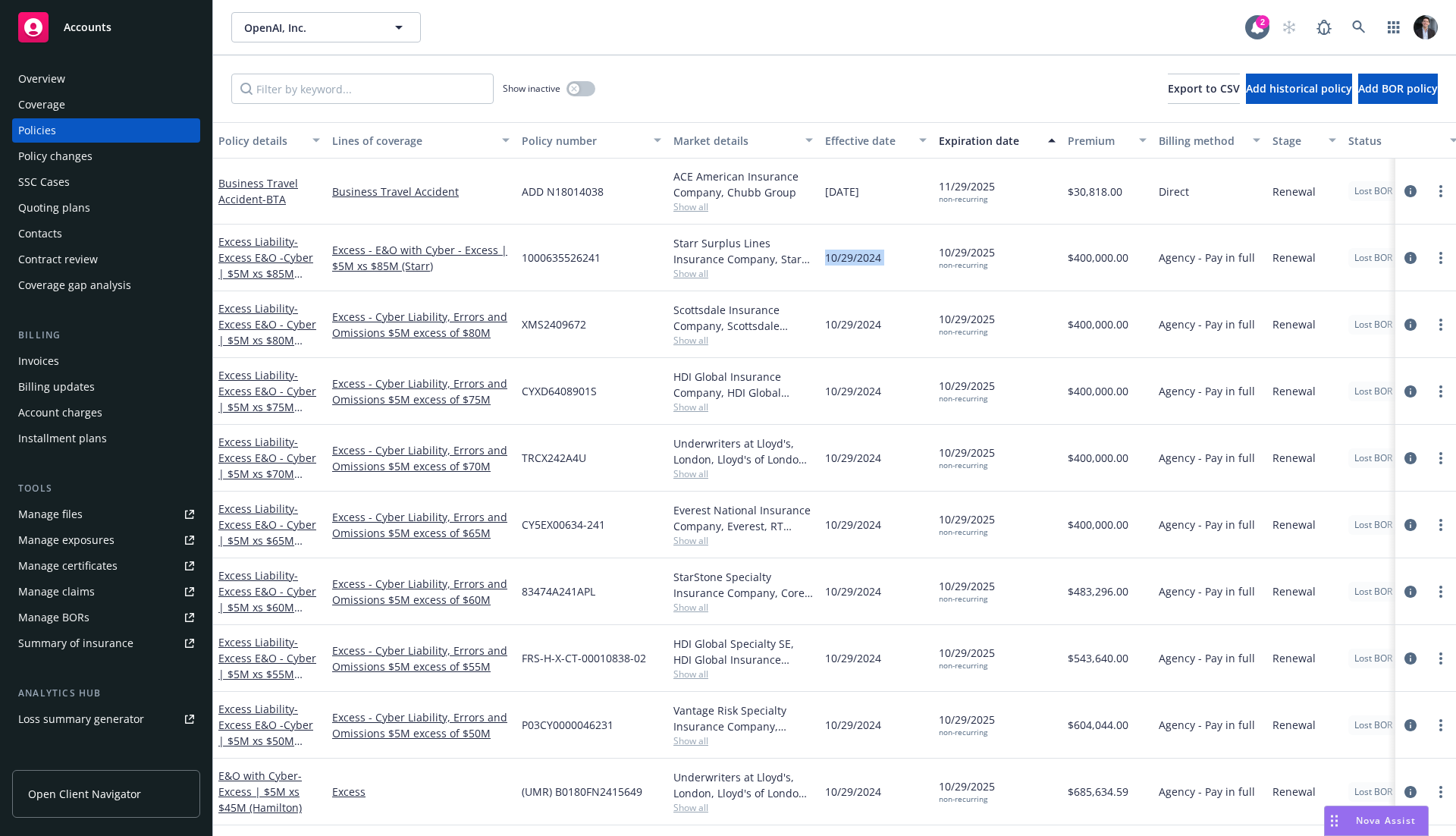 click on "10/29/2024" at bounding box center (853, 257) 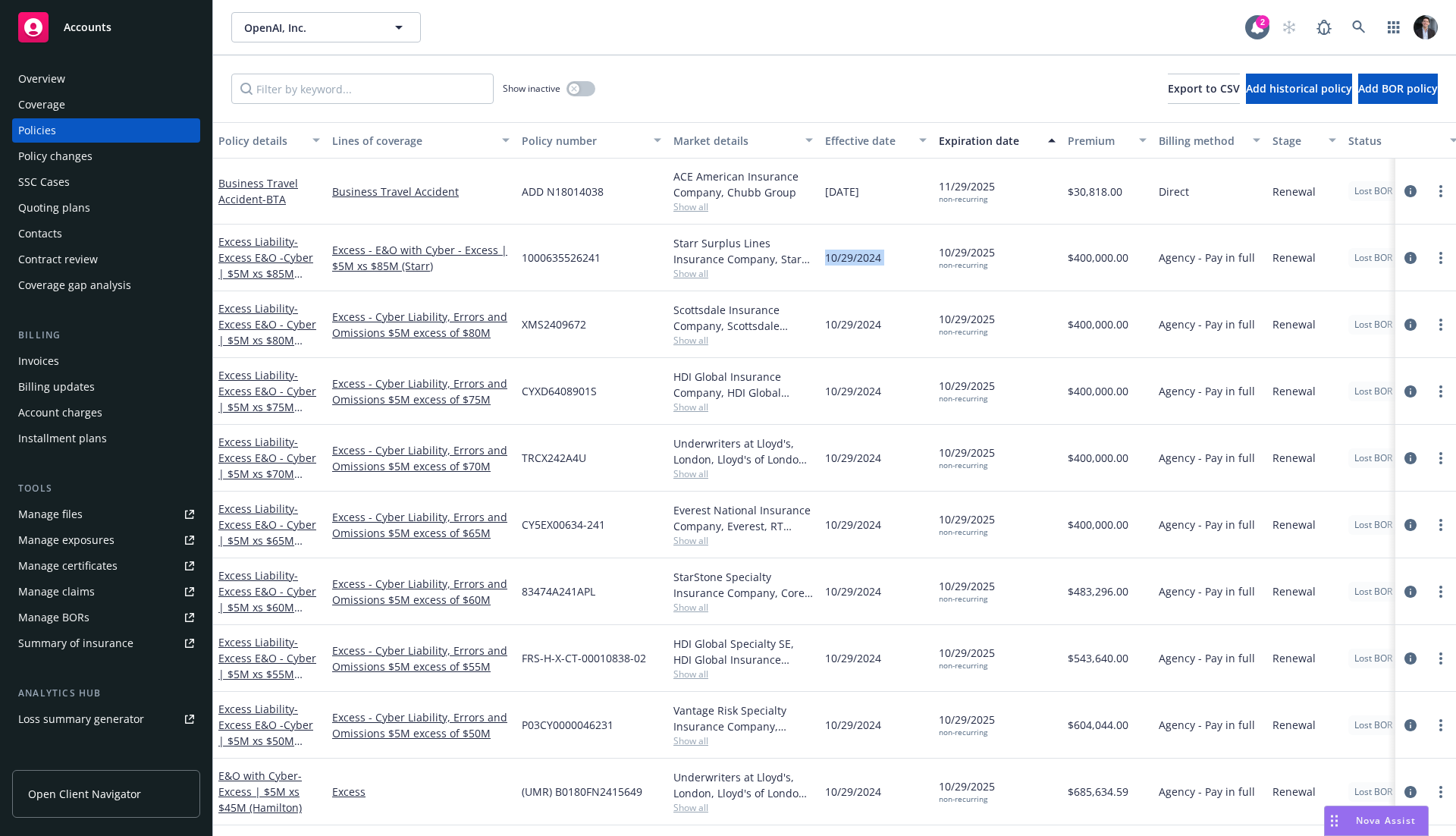 click on "10/29/2024" at bounding box center (853, 257) 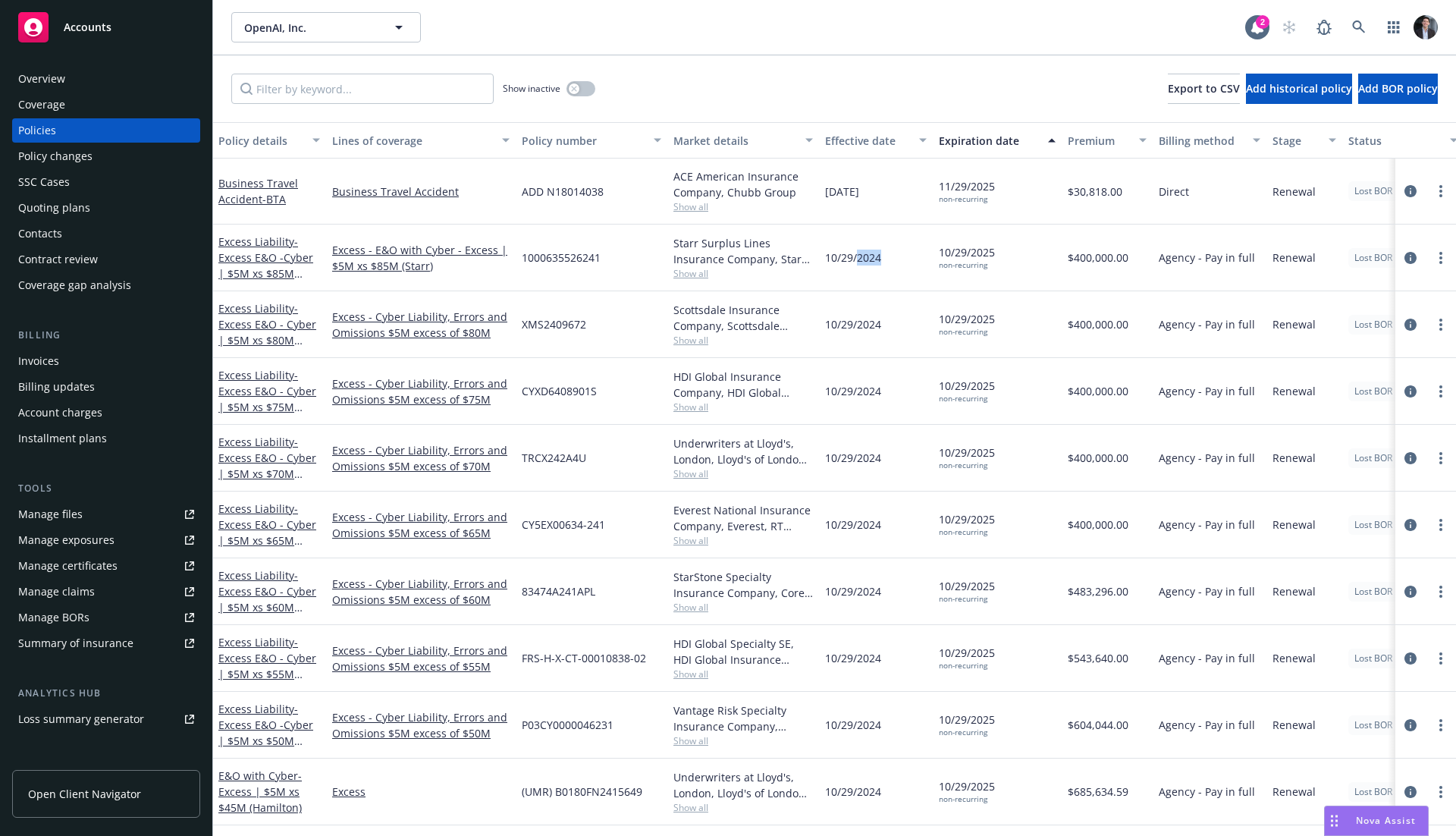 click on "10/29/2024" at bounding box center [853, 257] 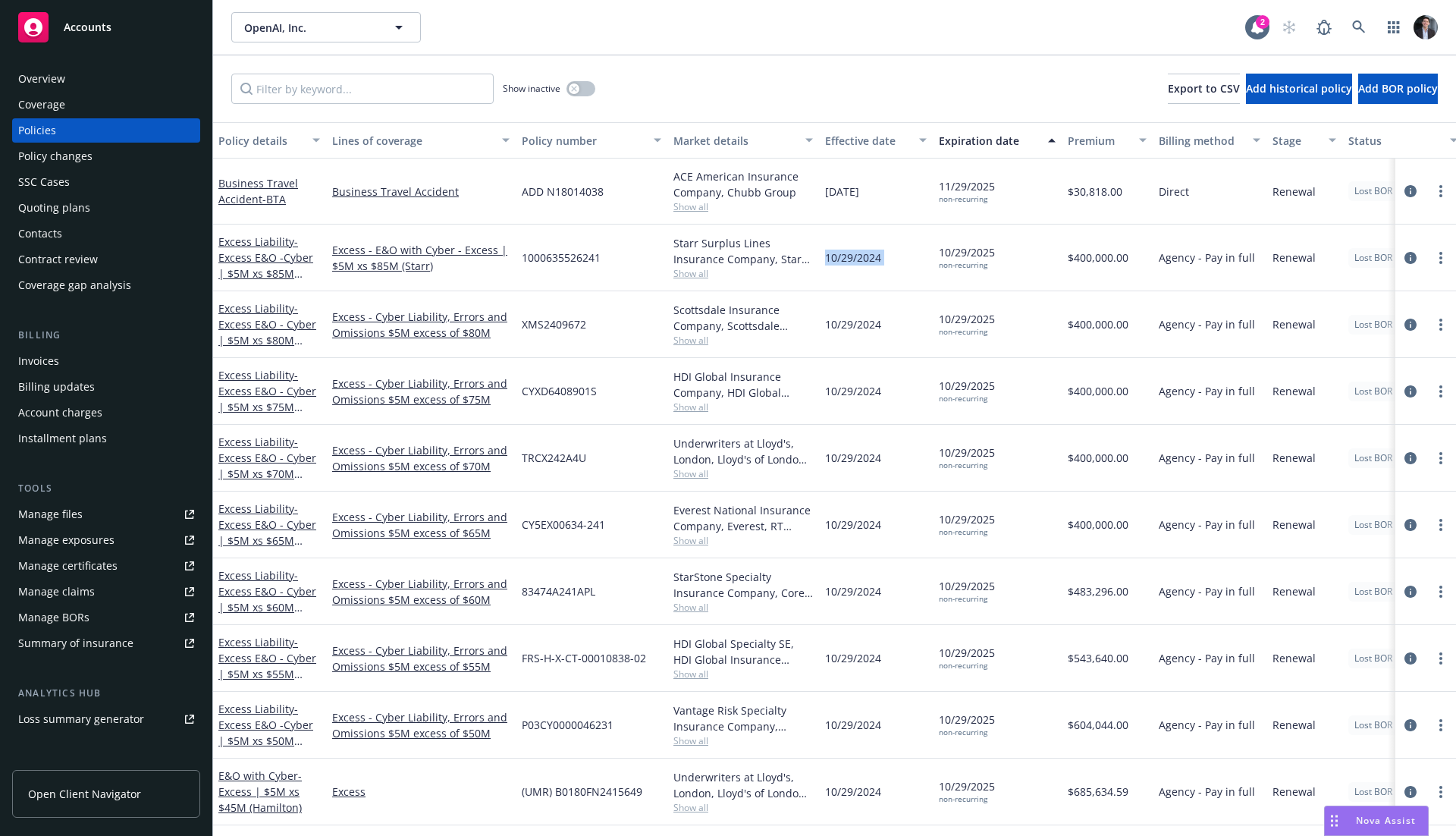 click on "10/29/2024" at bounding box center (853, 257) 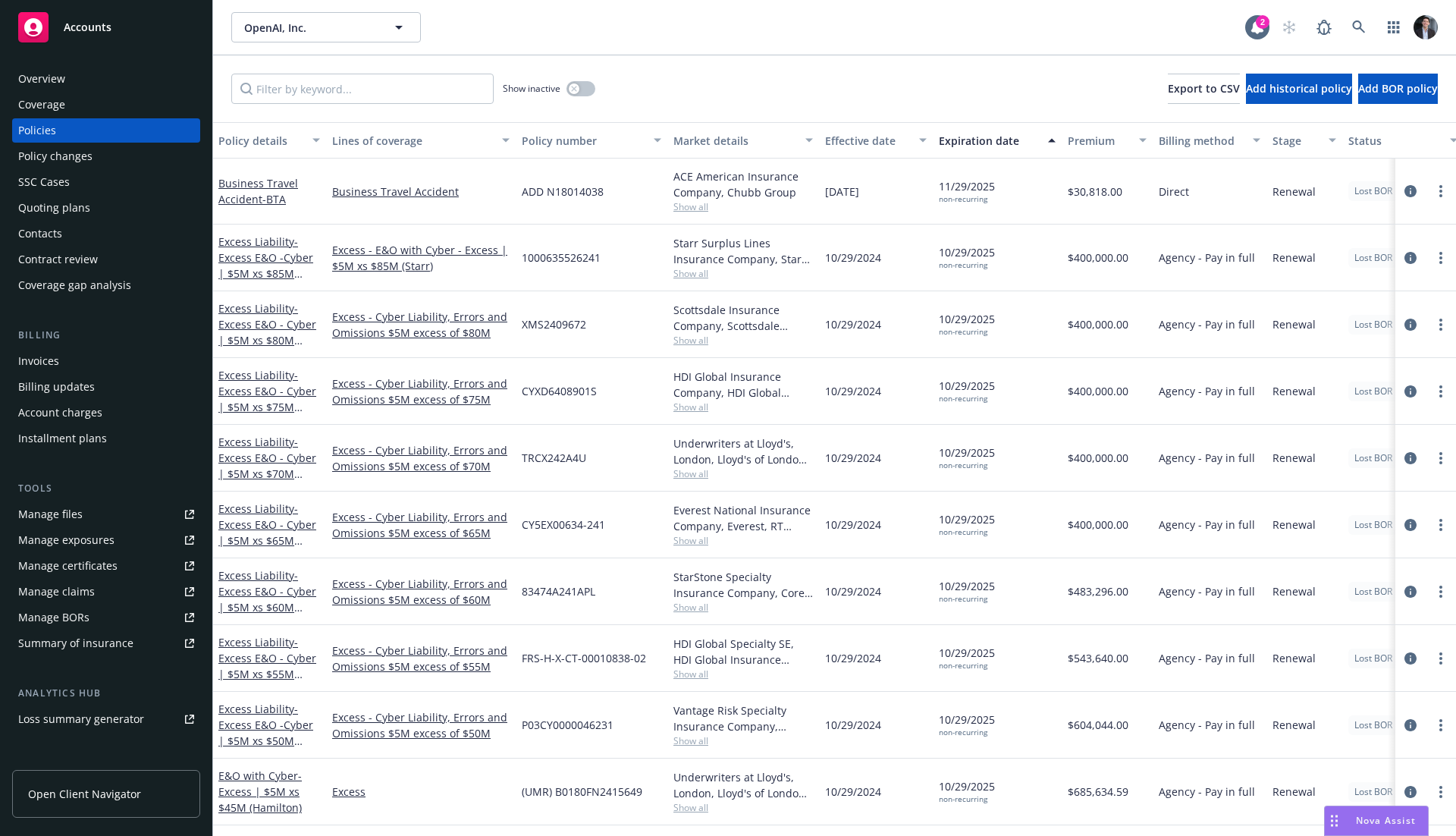 click on "[DATE] non-recurring" at bounding box center (967, 257) 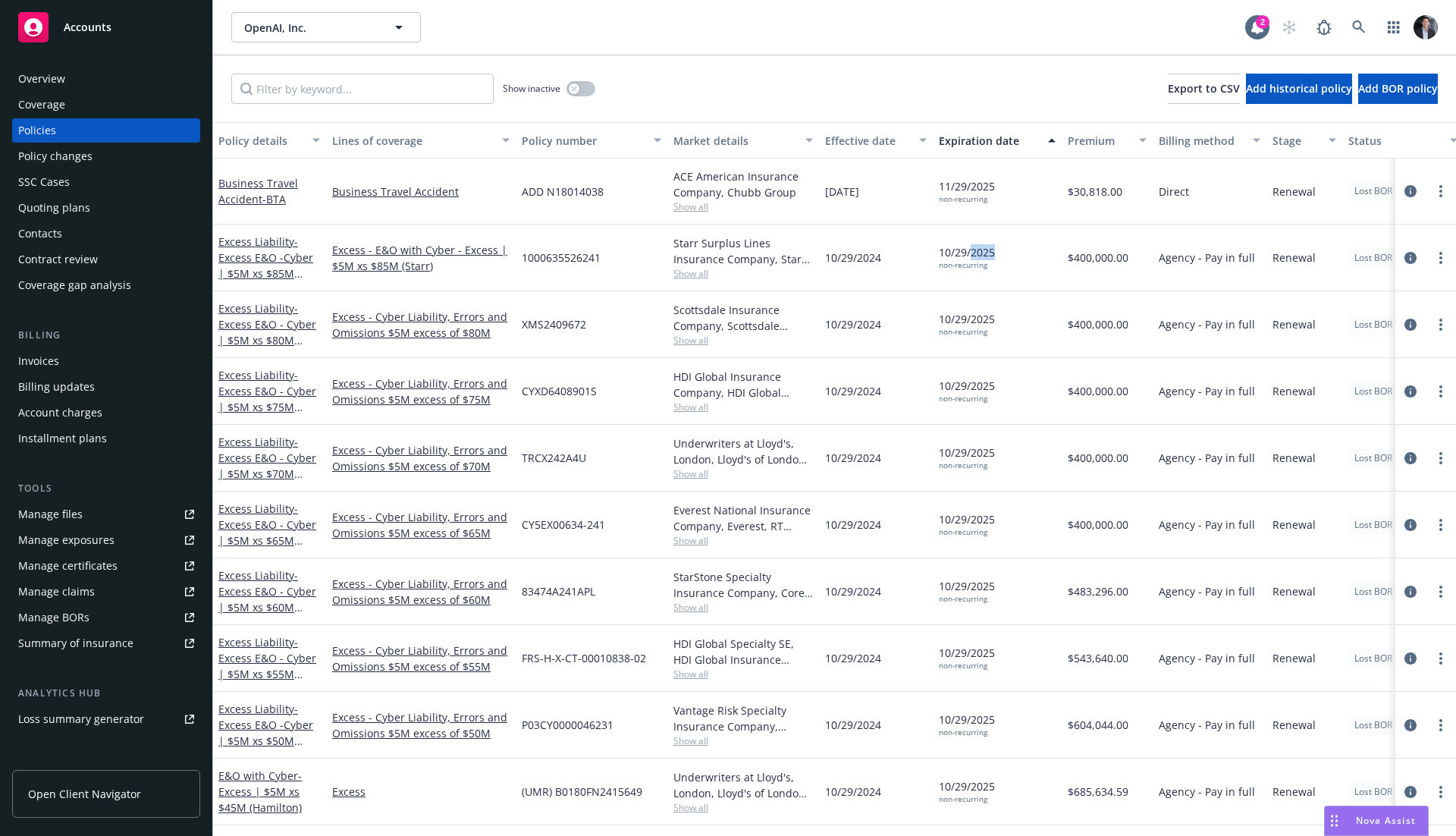 click on "[DATE] non-recurring" at bounding box center [967, 257] 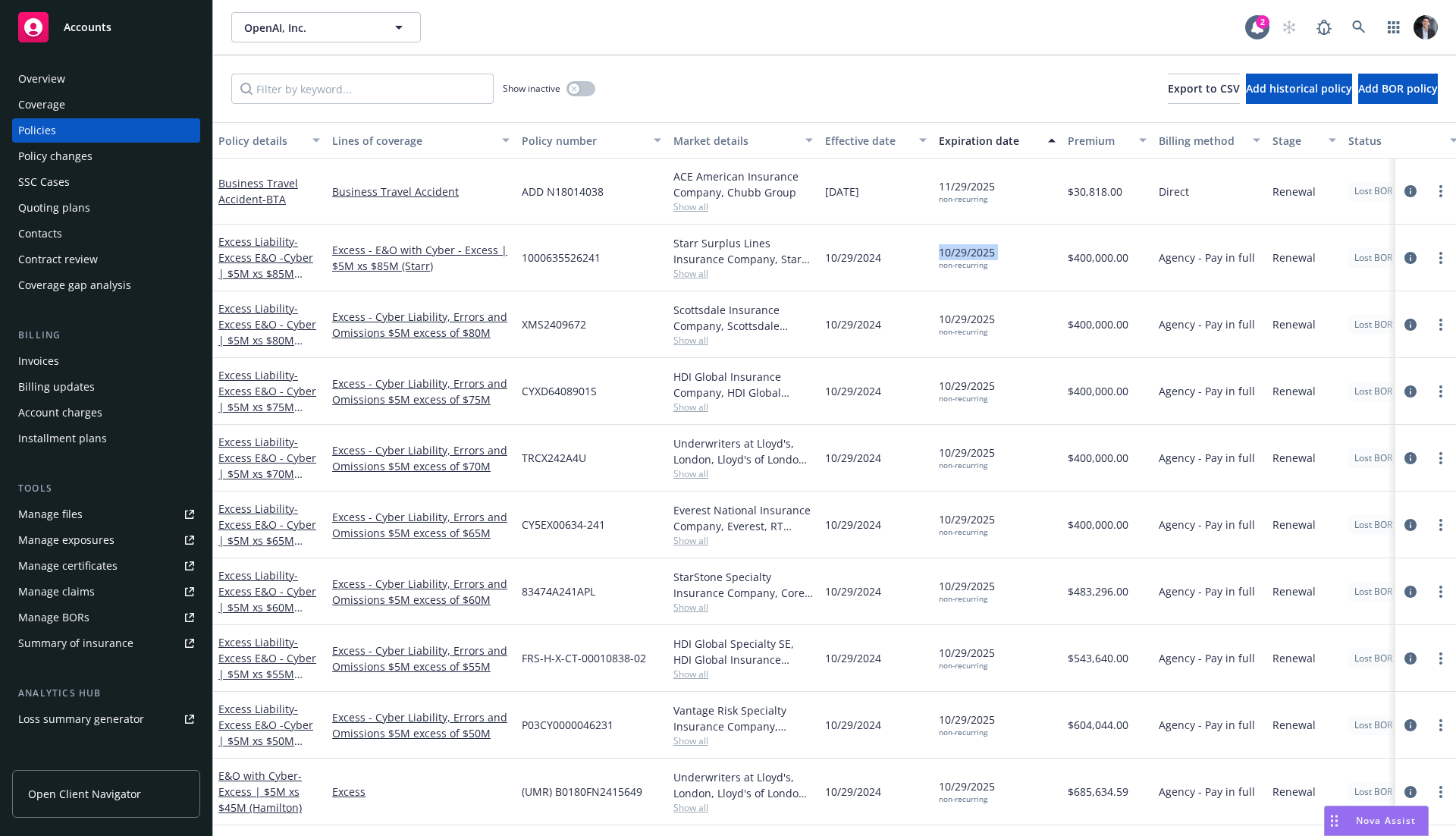 click on "[DATE] non-recurring" at bounding box center [967, 257] 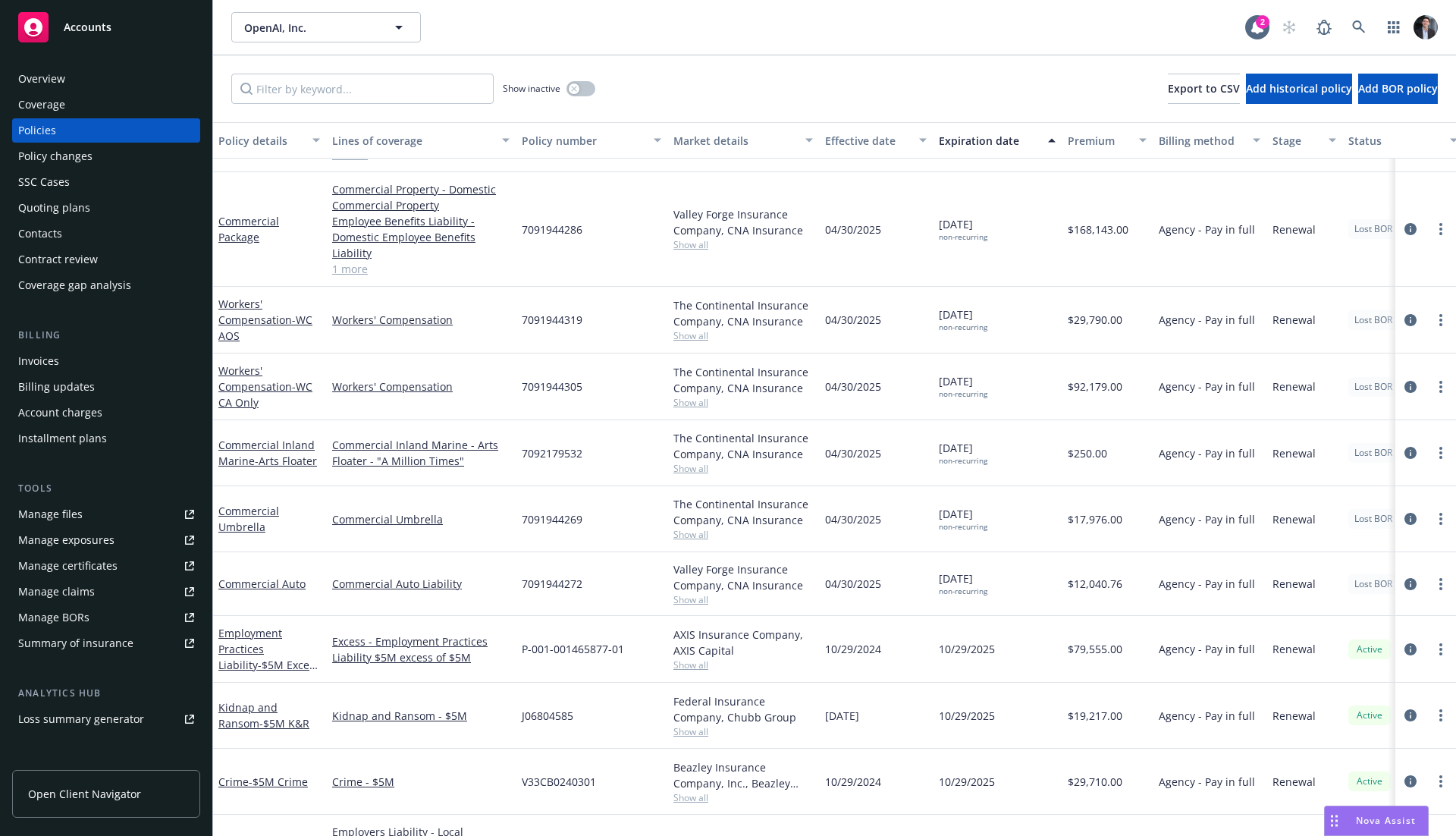 scroll, scrollTop: 1237, scrollLeft: 5, axis: both 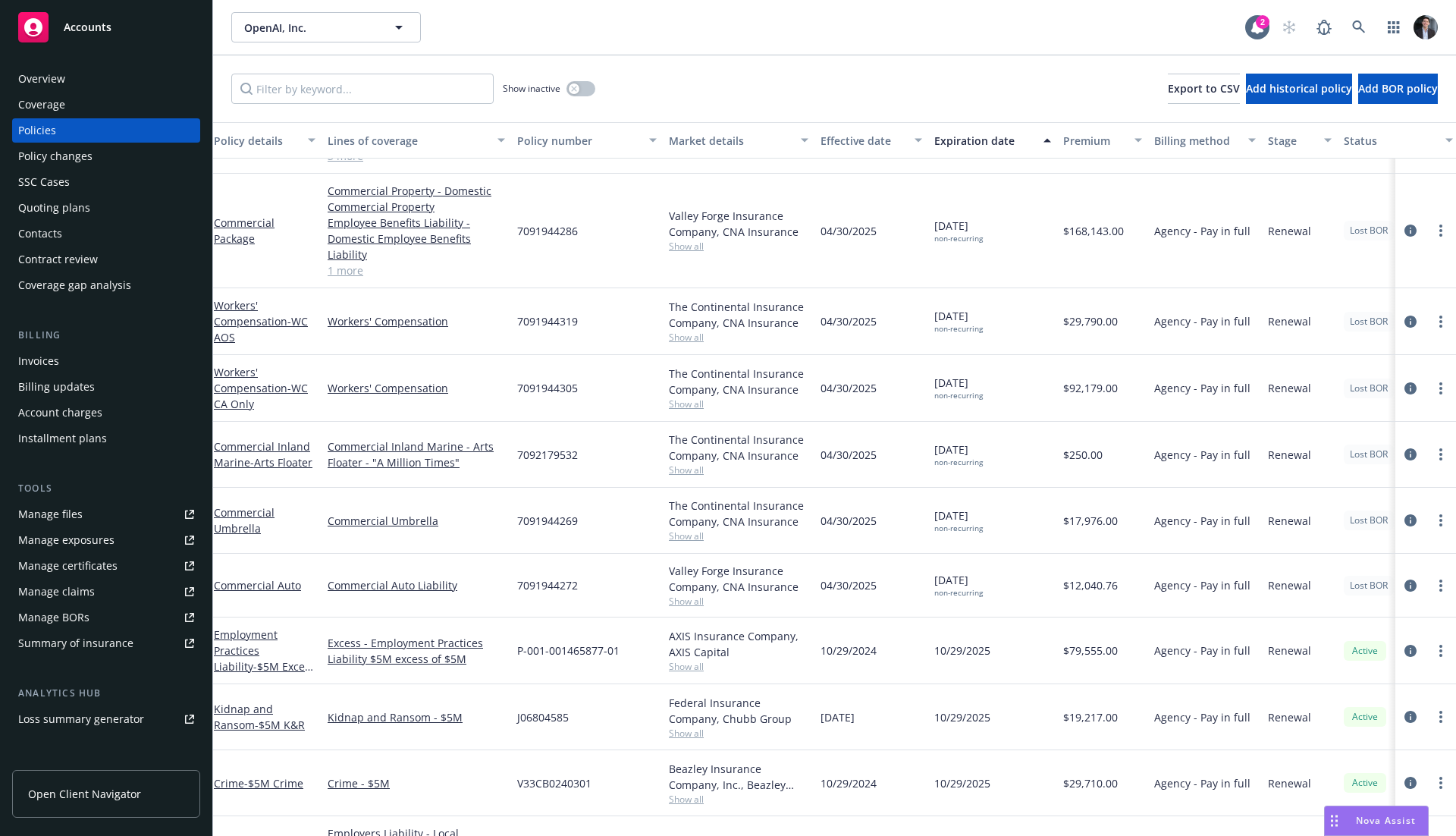 click on "04/30/2025" at bounding box center [871, 322] 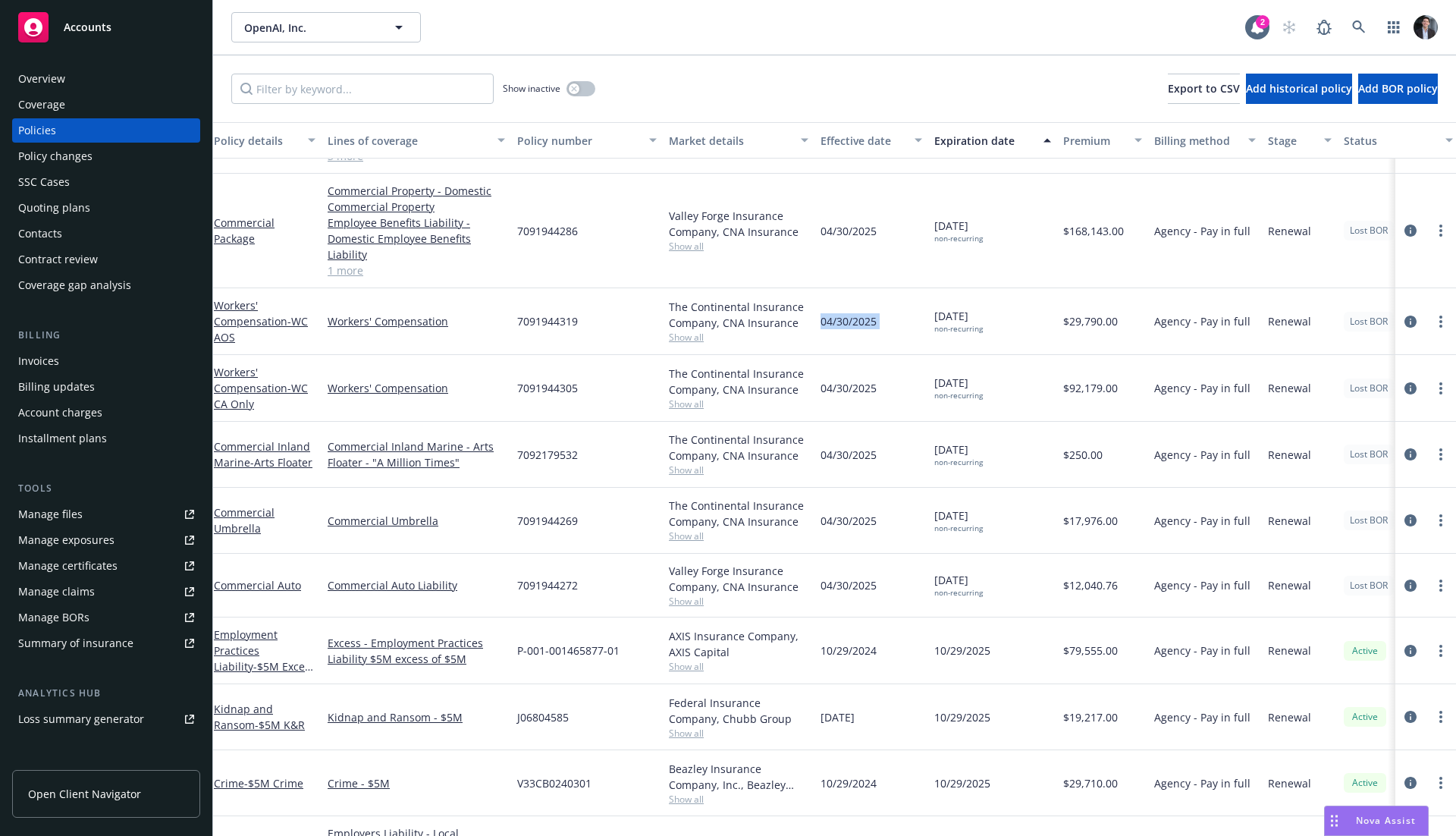 click on "04/30/2025" at bounding box center (871, 322) 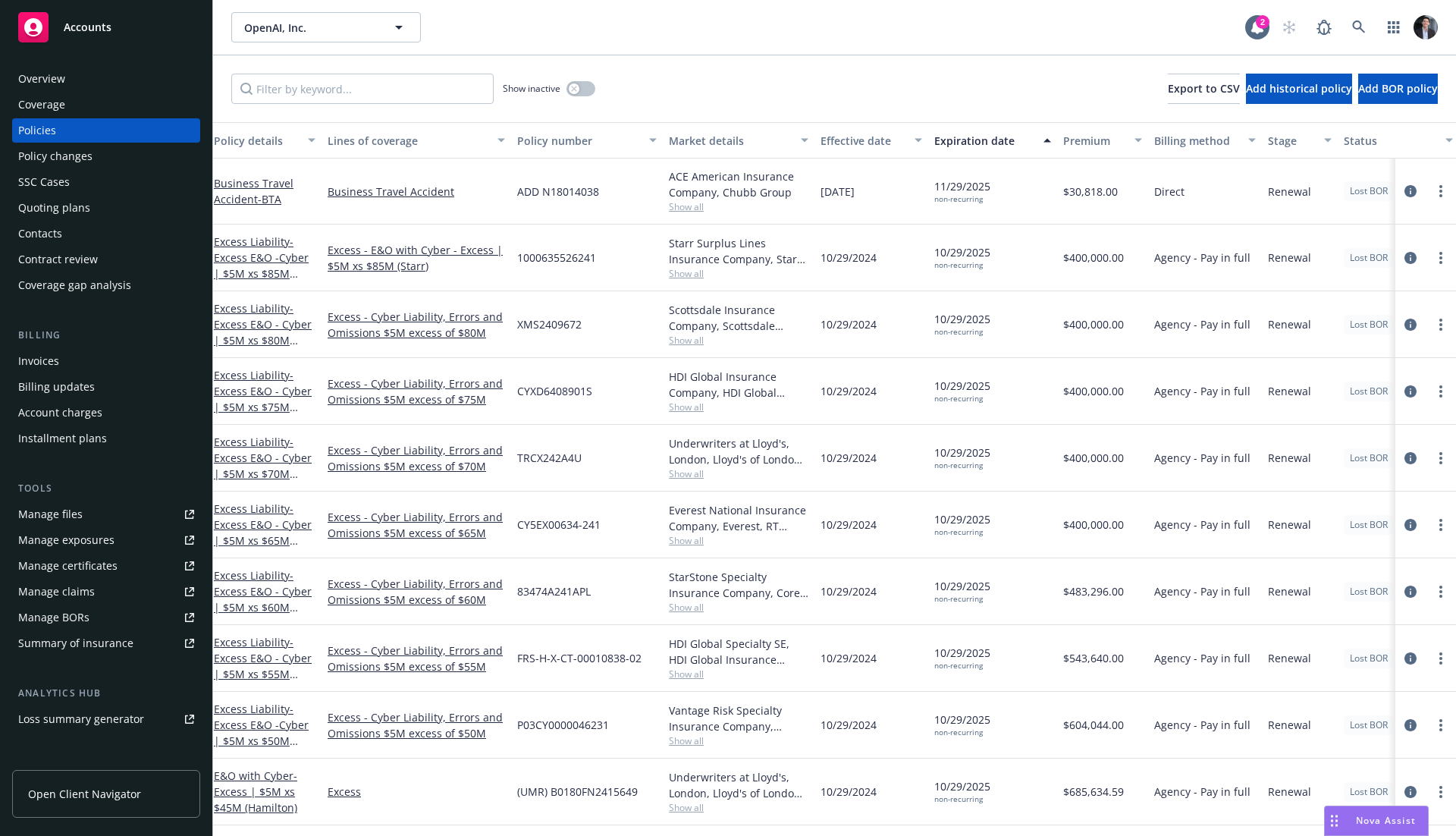 scroll, scrollTop: 0, scrollLeft: 124, axis: horizontal 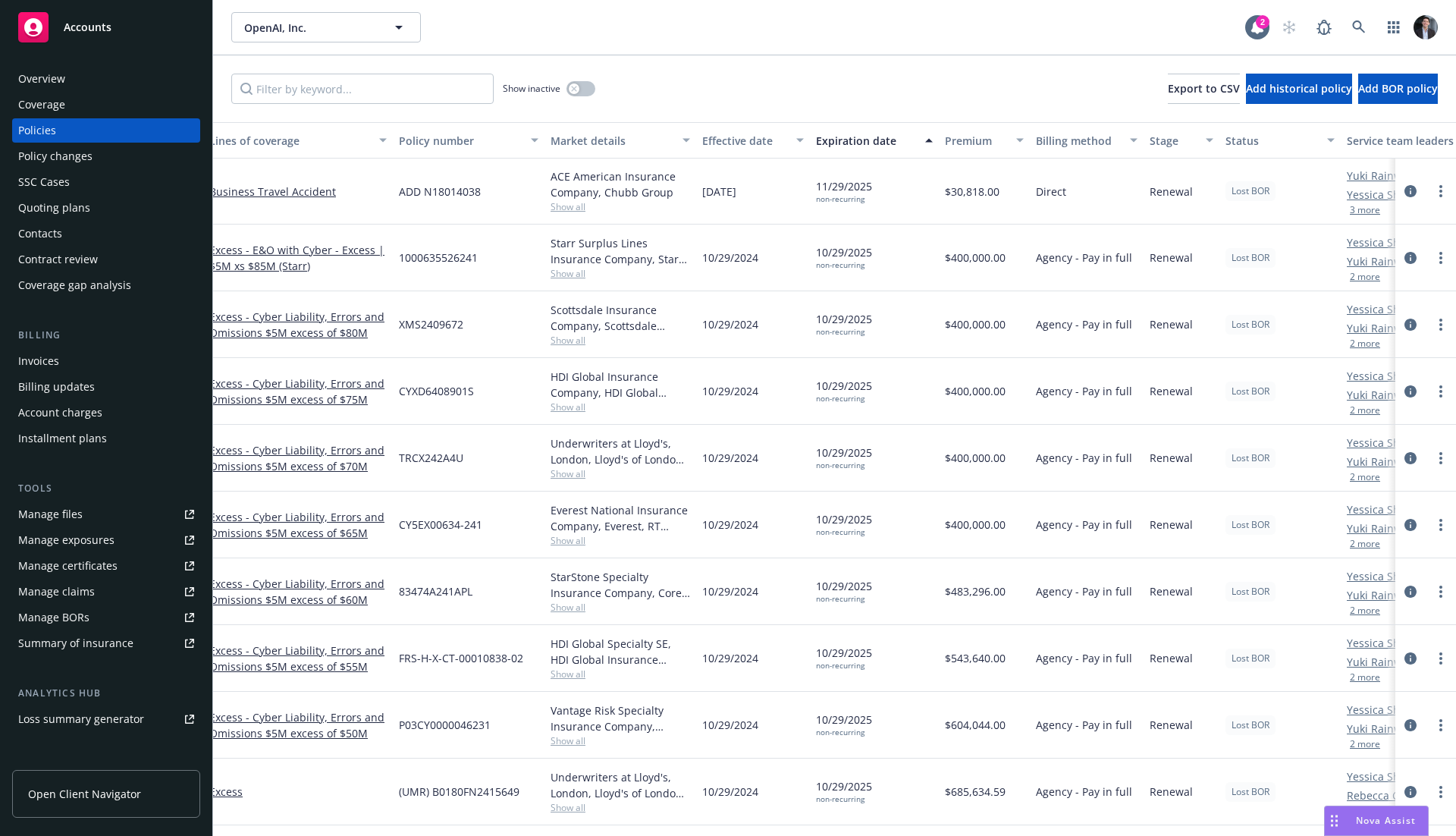 click on "Lost BOR" at bounding box center [1250, 258] 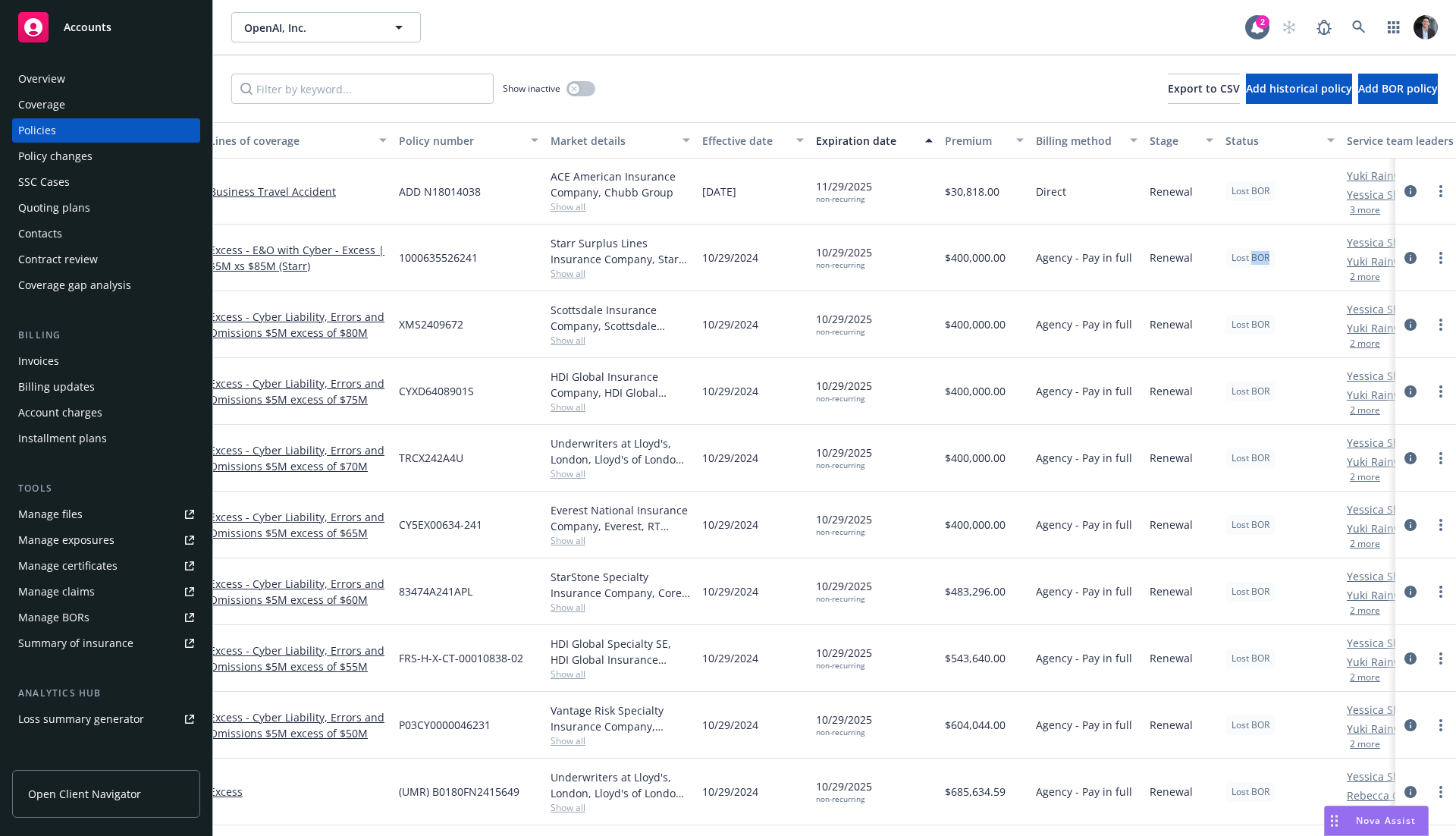 click on "Lost BOR" at bounding box center [1250, 258] 